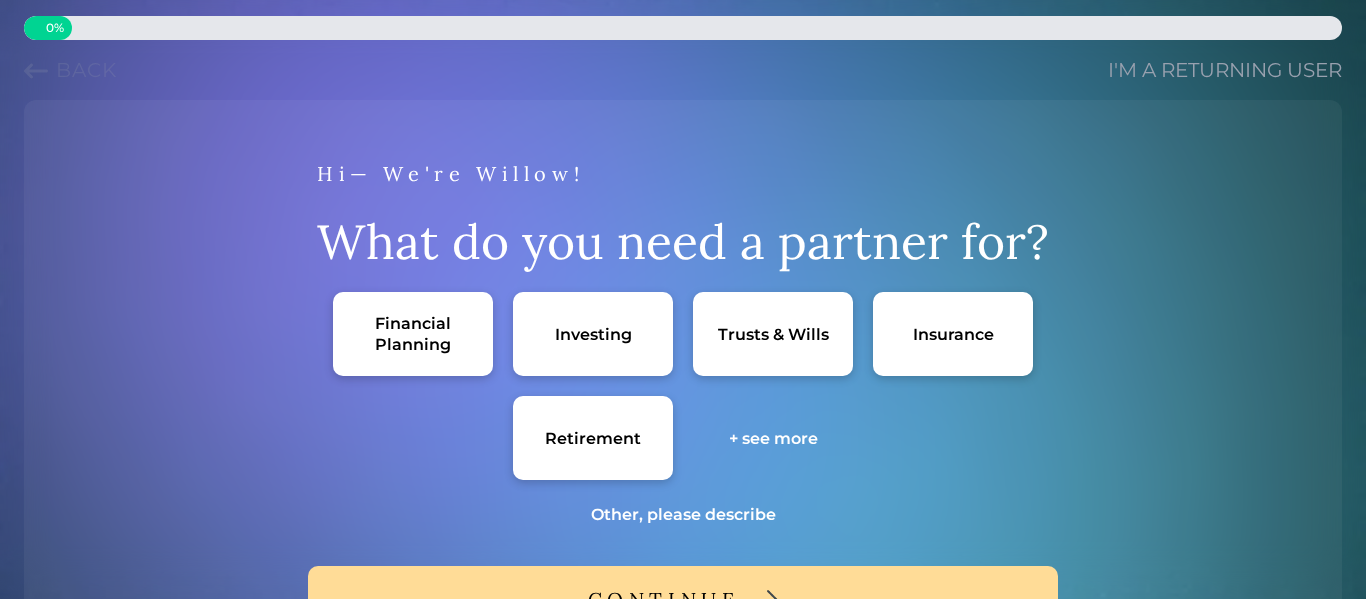 scroll, scrollTop: 0, scrollLeft: 0, axis: both 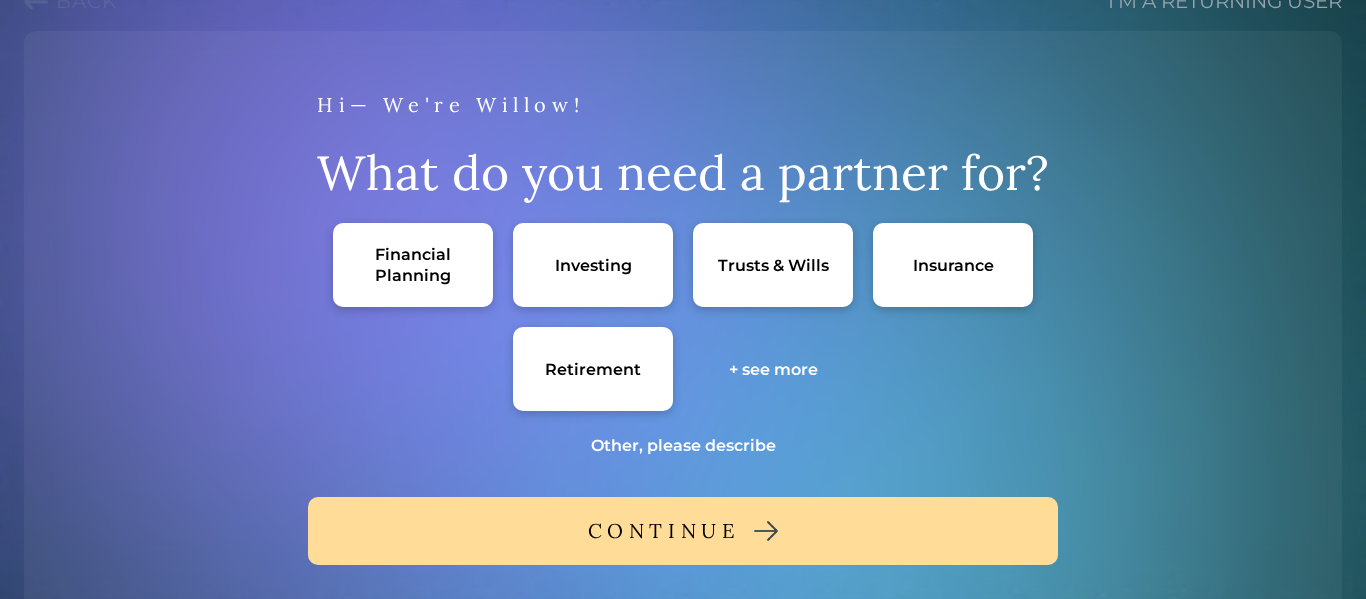 click on "Financial Planning" at bounding box center [413, 265] 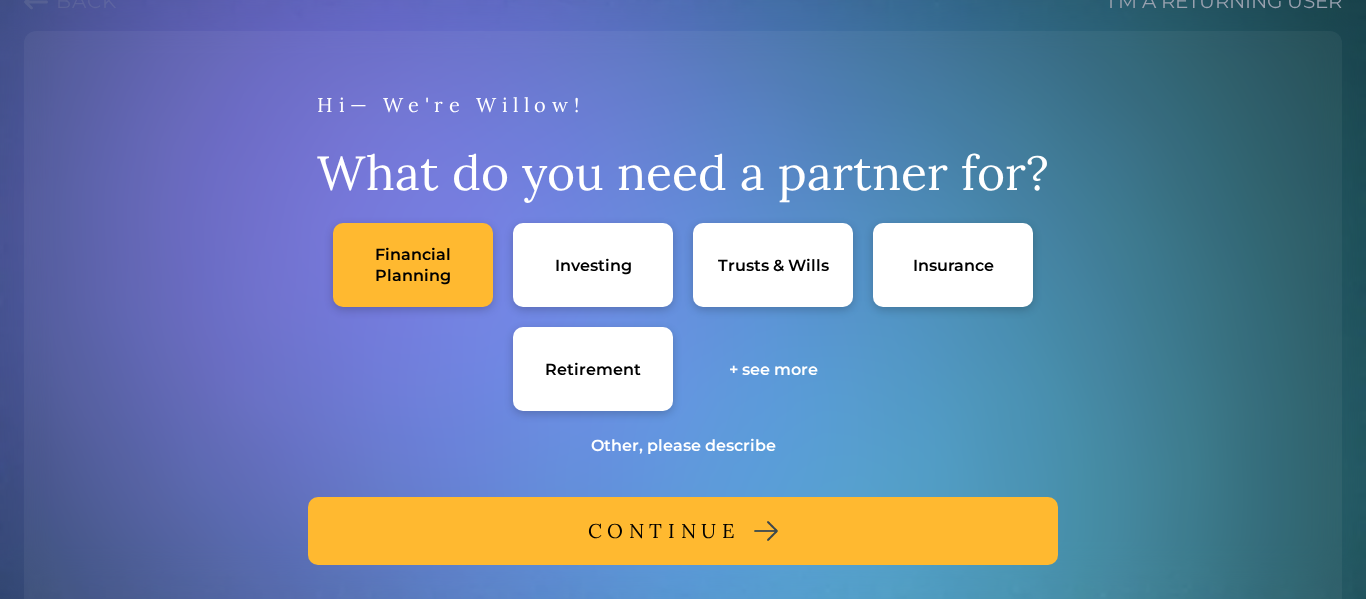 click on "CONTINUE" at bounding box center [664, 531] 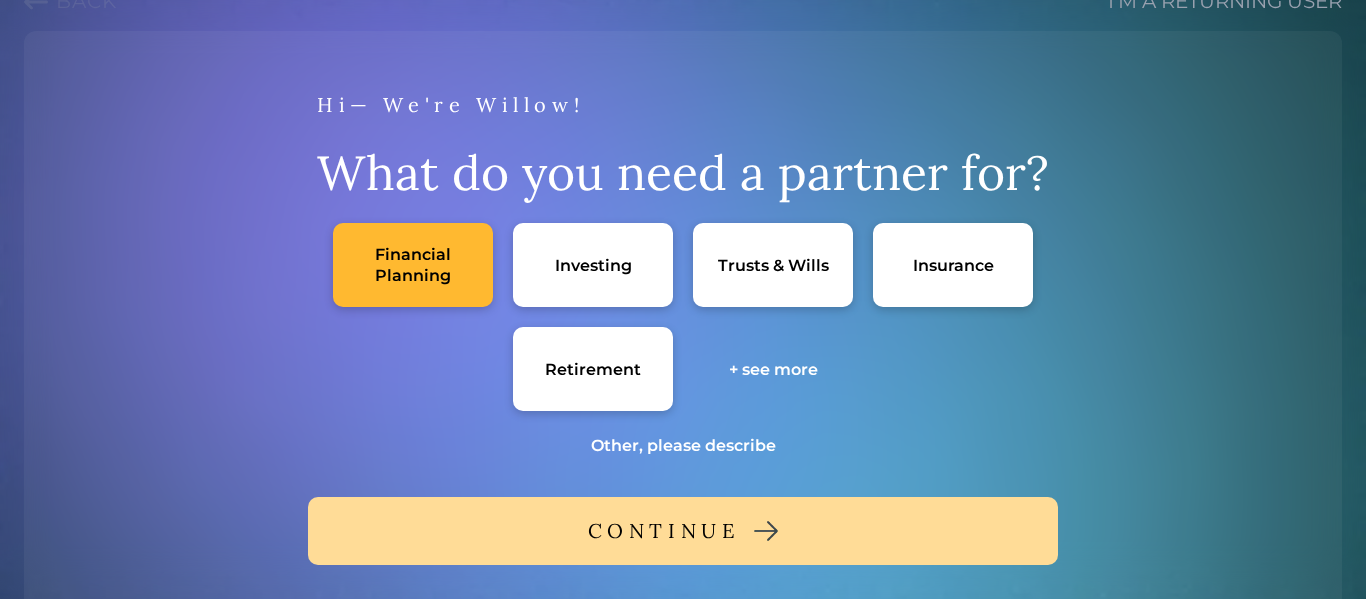 scroll, scrollTop: 47, scrollLeft: 0, axis: vertical 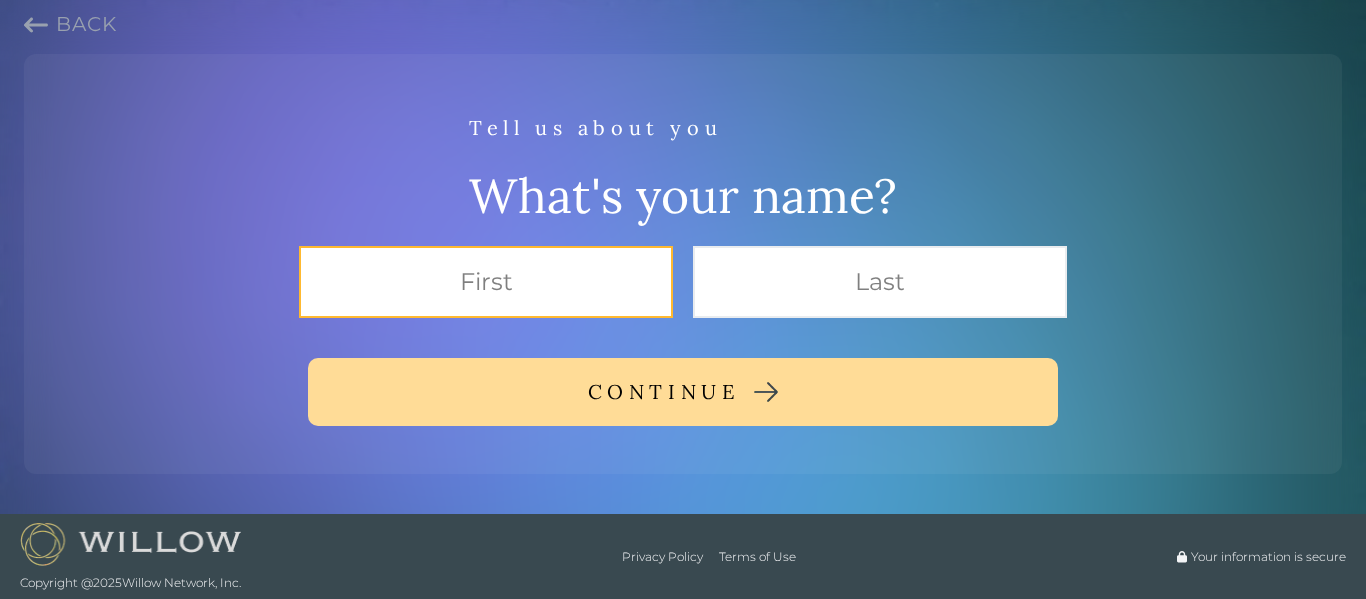 click at bounding box center [486, 282] 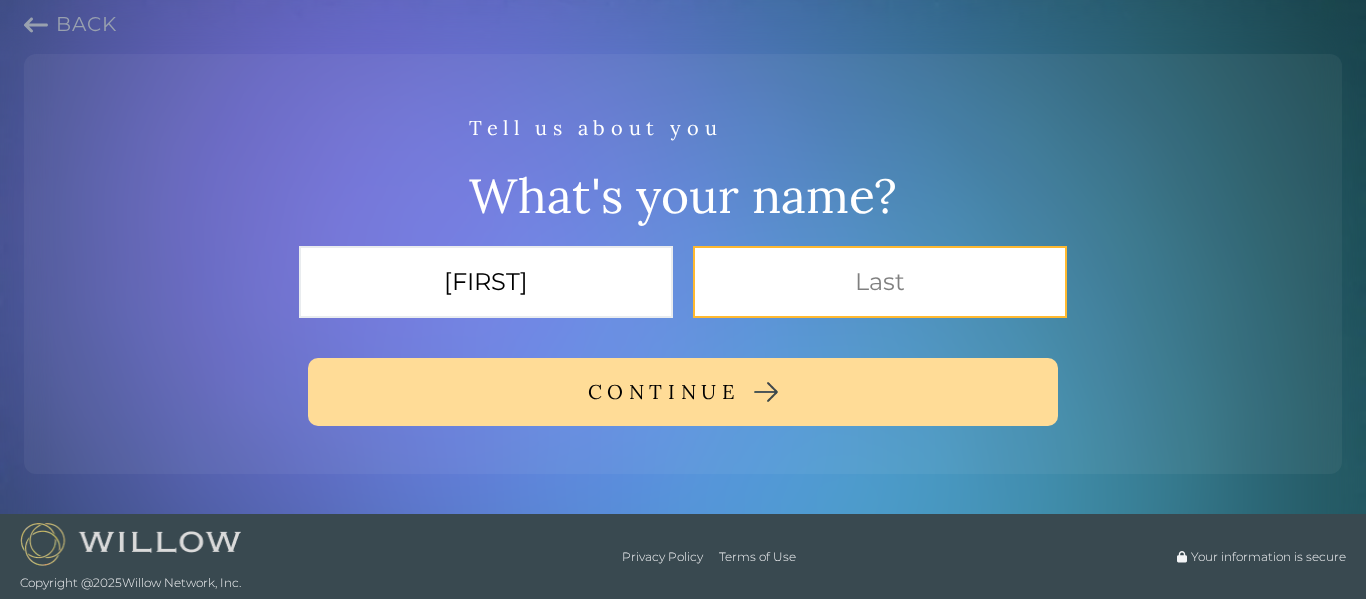 type on "Frithsen" 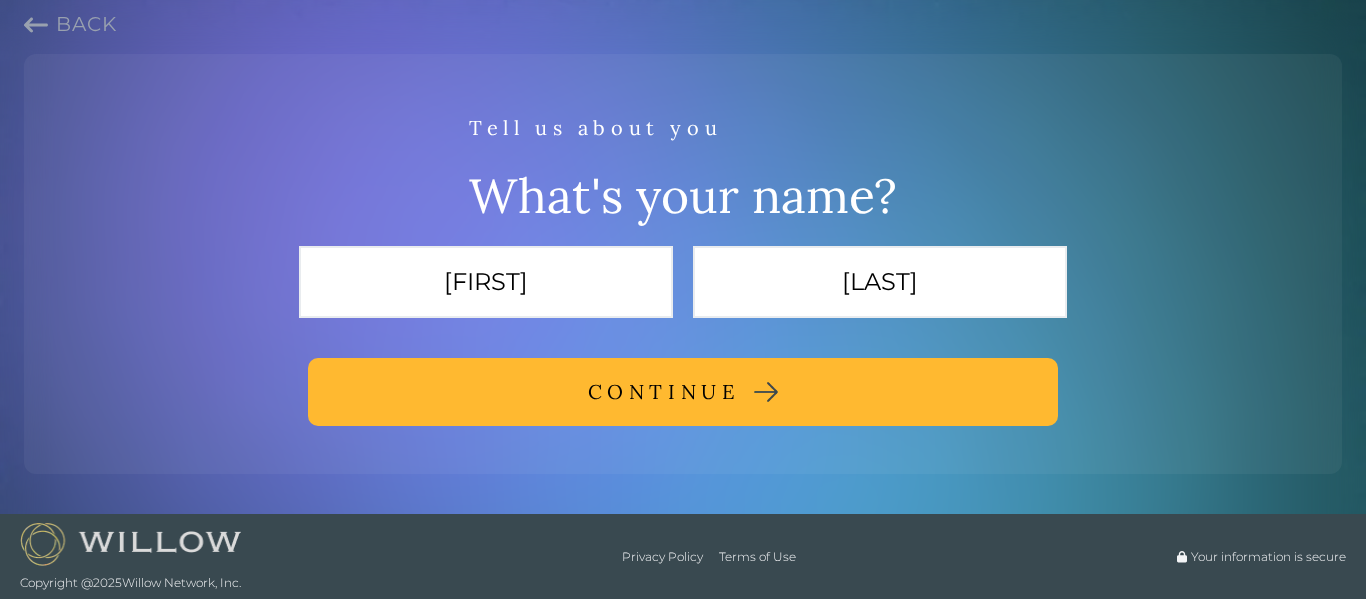 click on "CONTINUE" at bounding box center [664, 392] 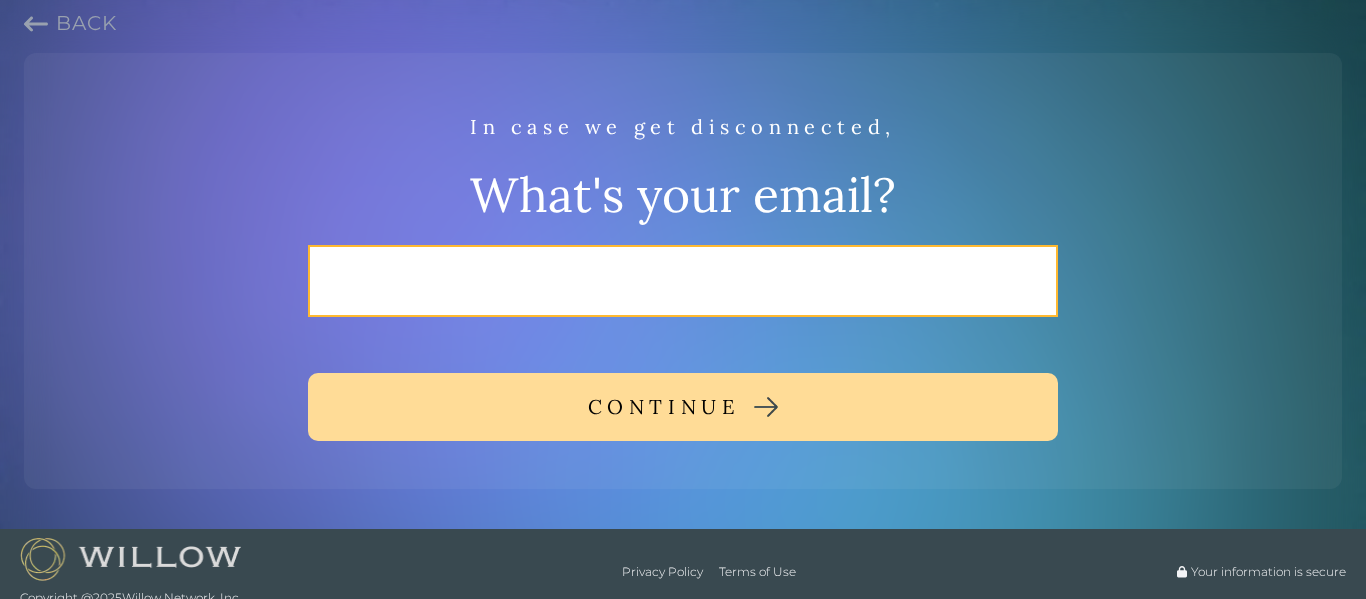 click at bounding box center [683, 281] 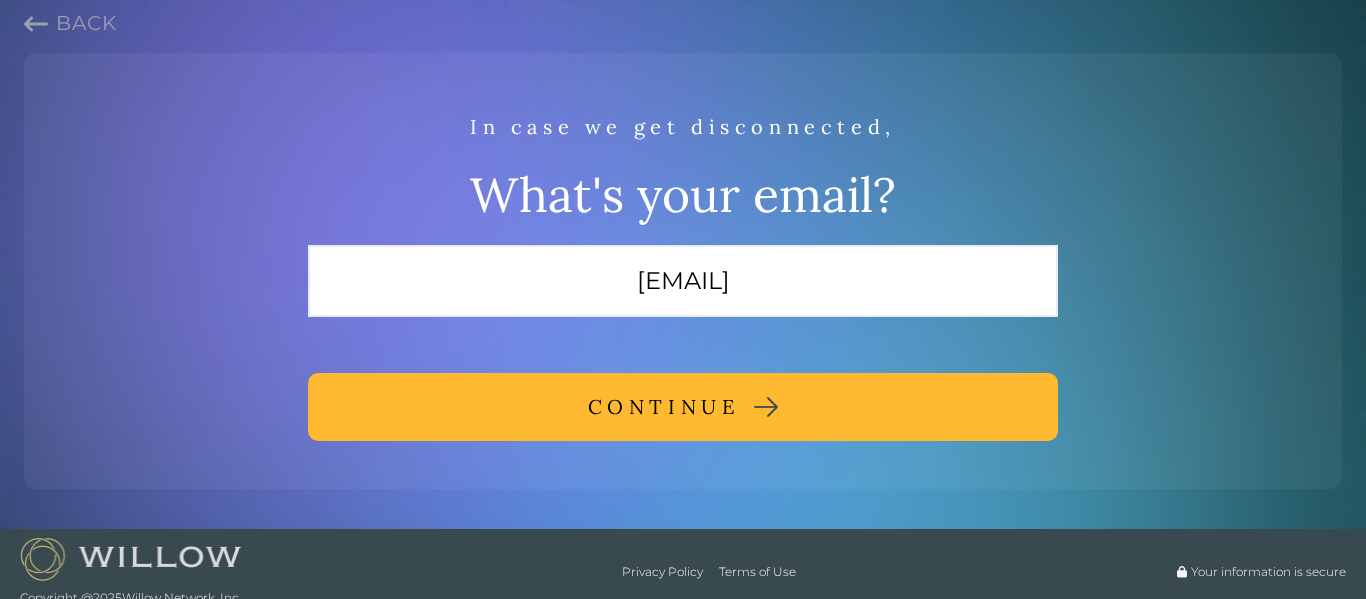 click on "CONTINUE" at bounding box center (664, 407) 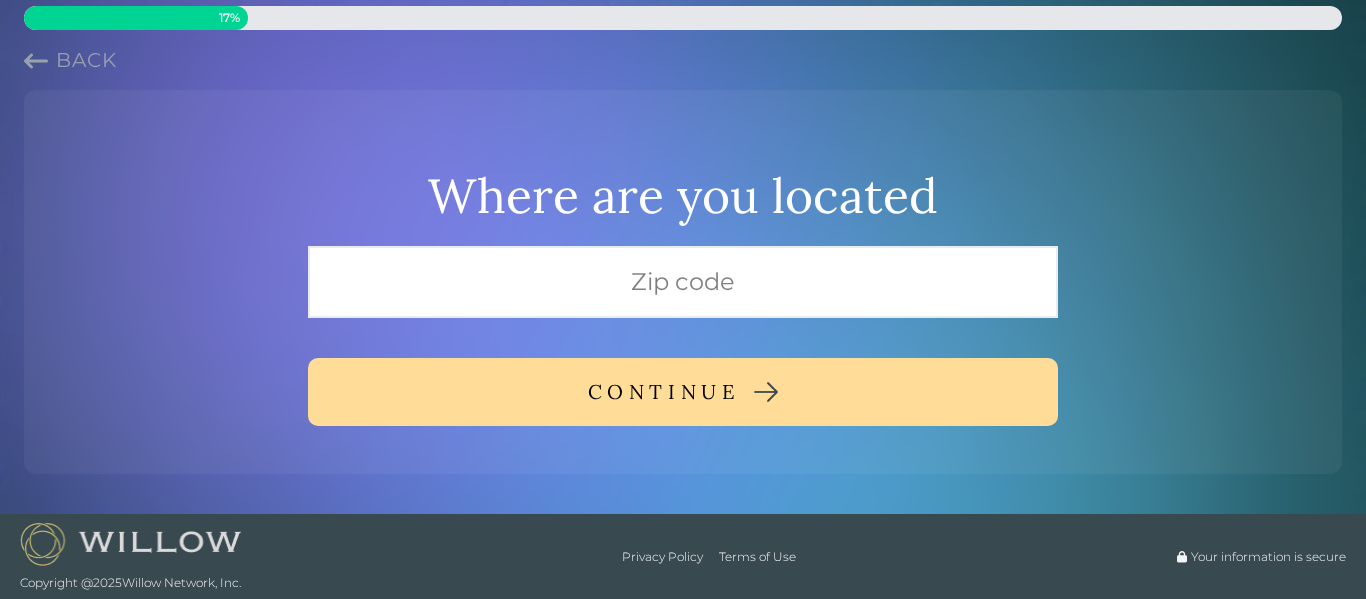 scroll, scrollTop: 11, scrollLeft: 0, axis: vertical 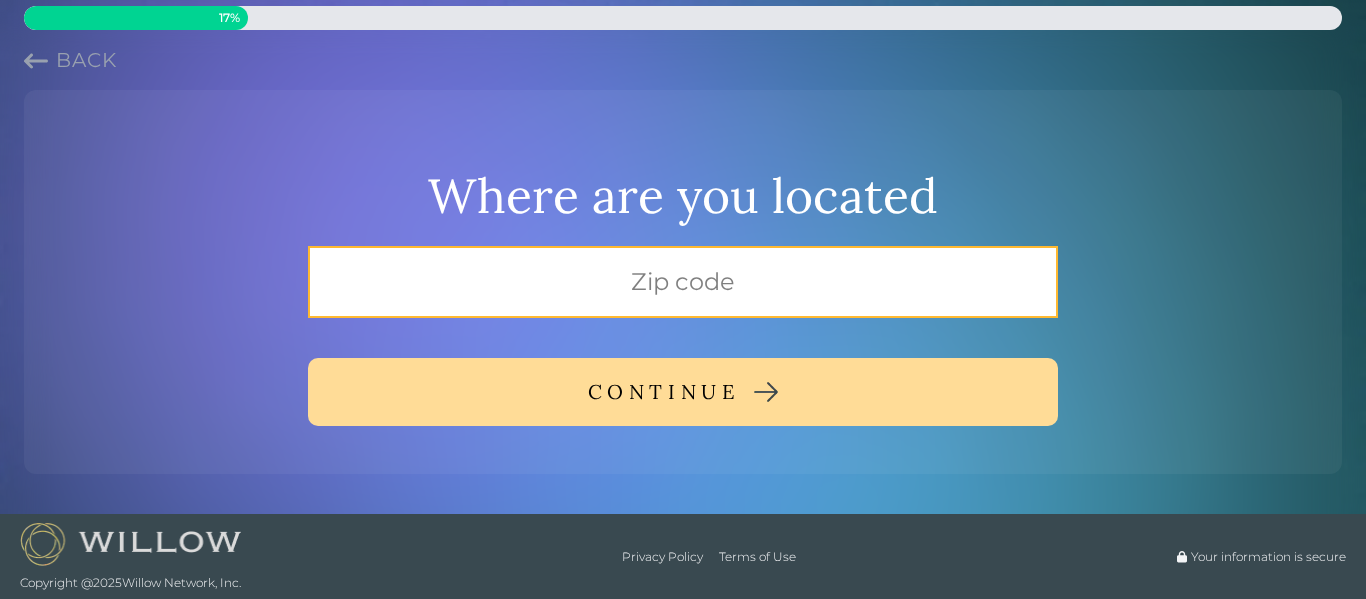 click at bounding box center [683, 282] 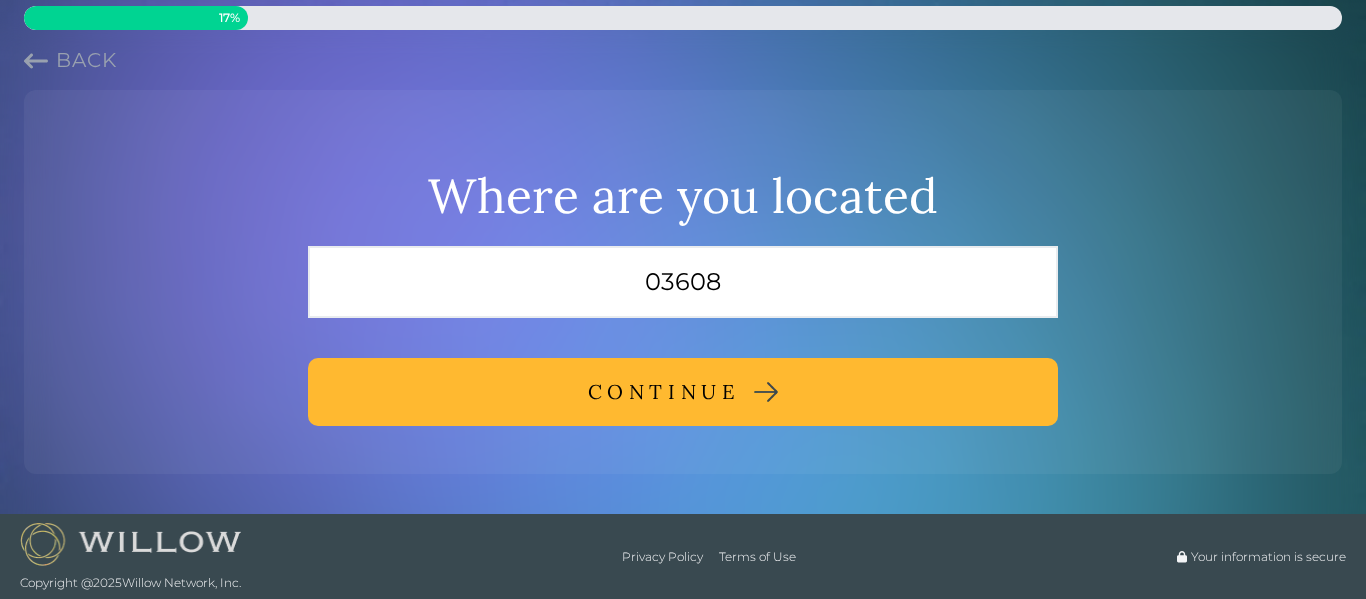 click on "CONTINUE" at bounding box center [683, 392] 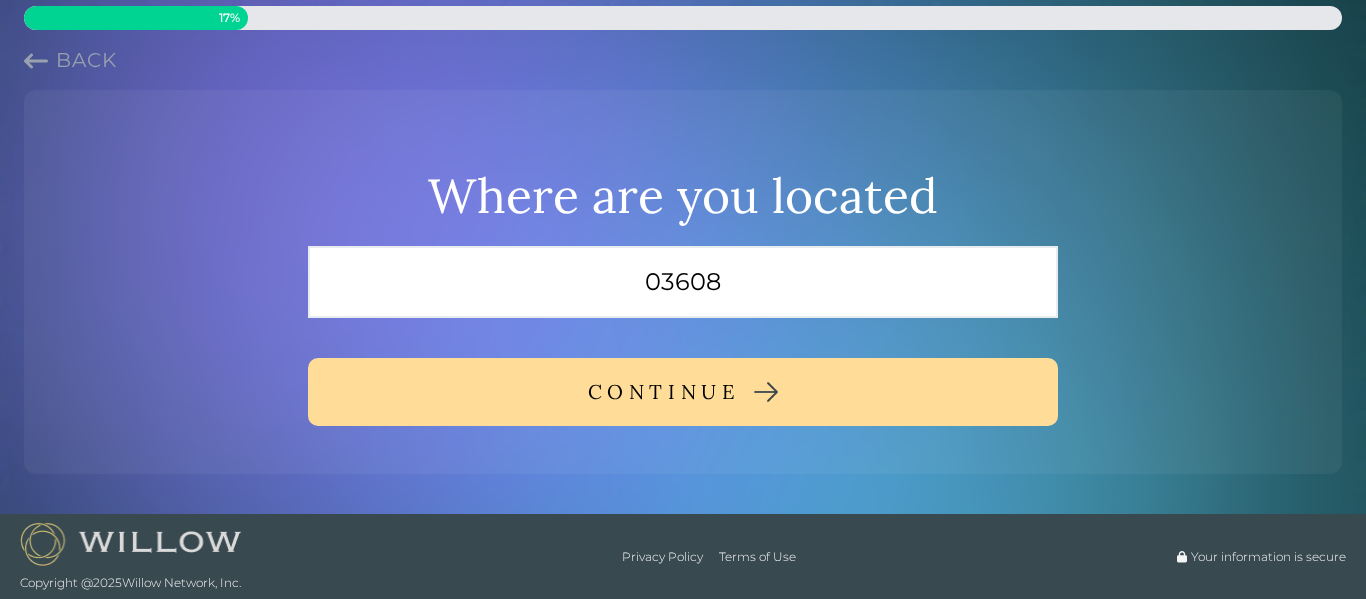 scroll, scrollTop: 0, scrollLeft: 0, axis: both 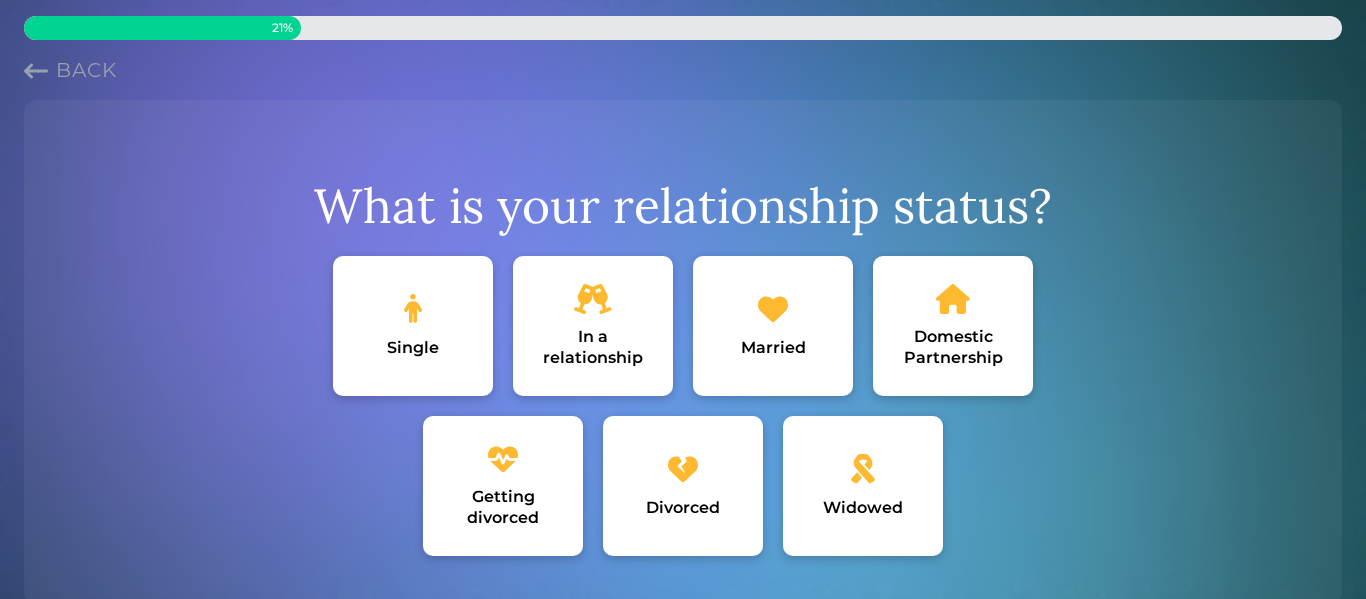 click on "Divorced" at bounding box center (683, 486) 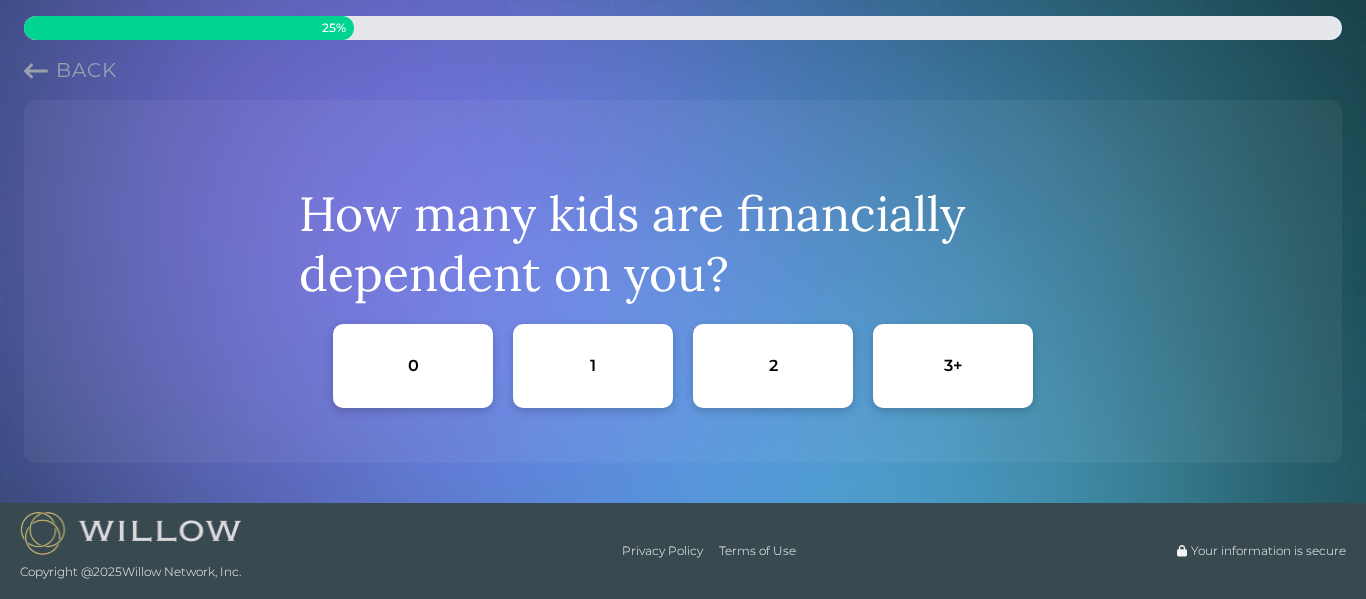click on "0" at bounding box center (413, 366) 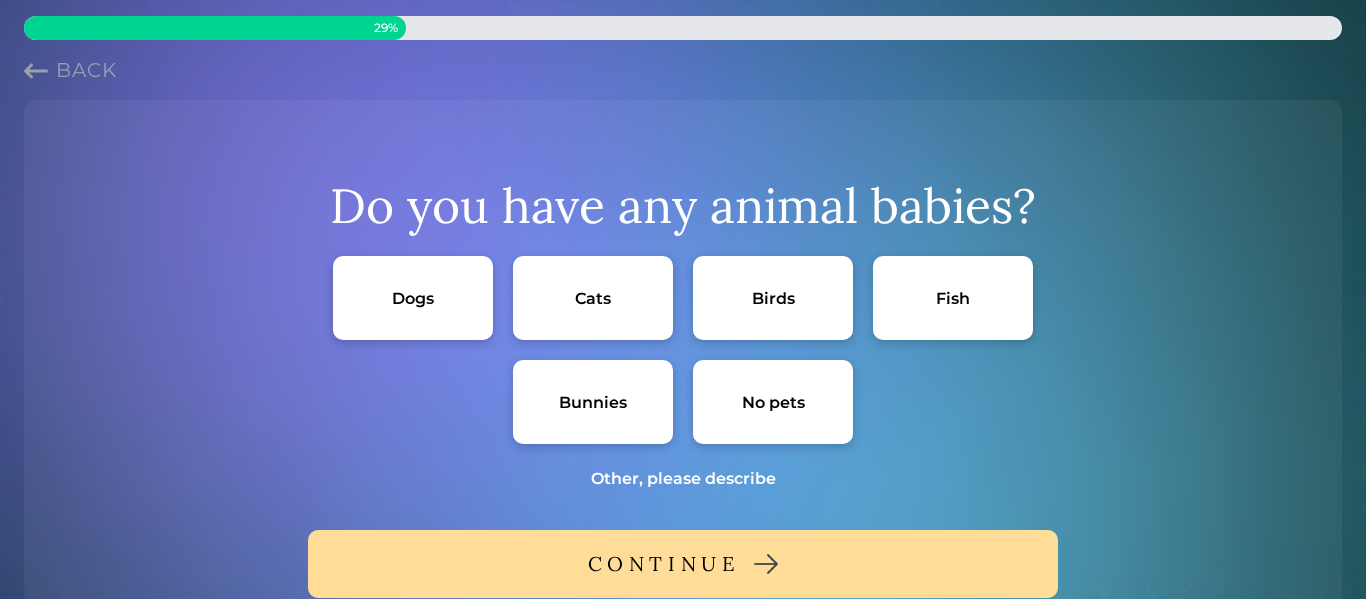 click on "Dogs Cats Birds Fish Bunnies No pets" at bounding box center (683, 350) 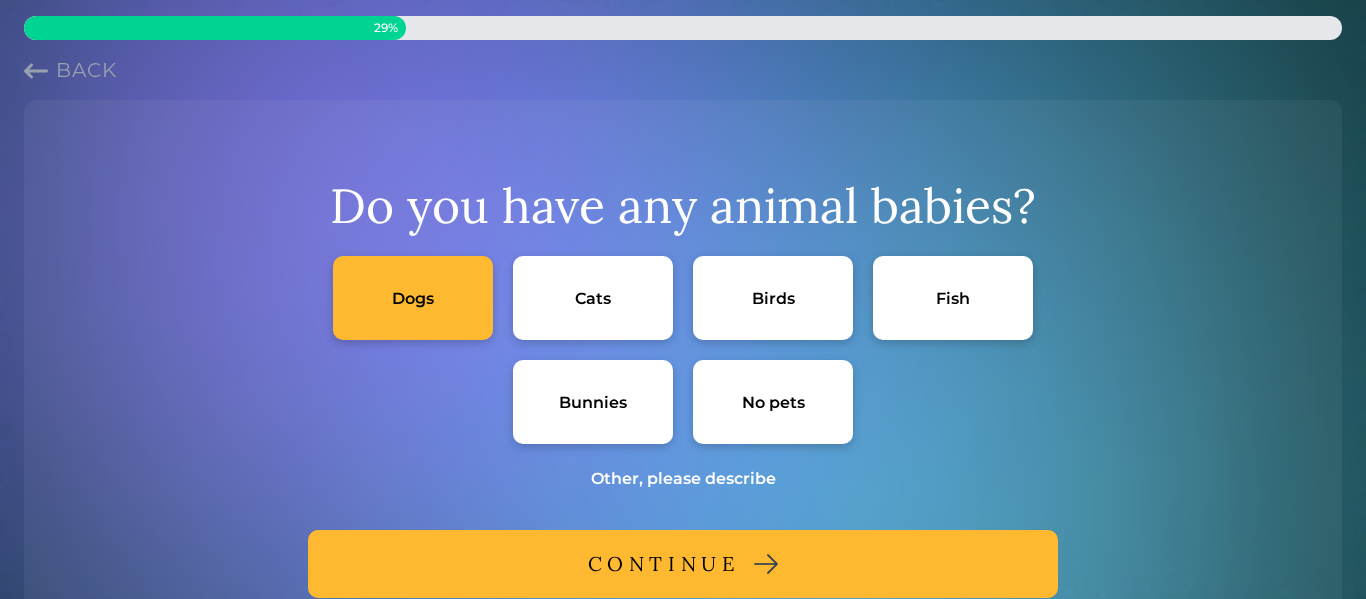 click on "Cats" at bounding box center (593, 298) 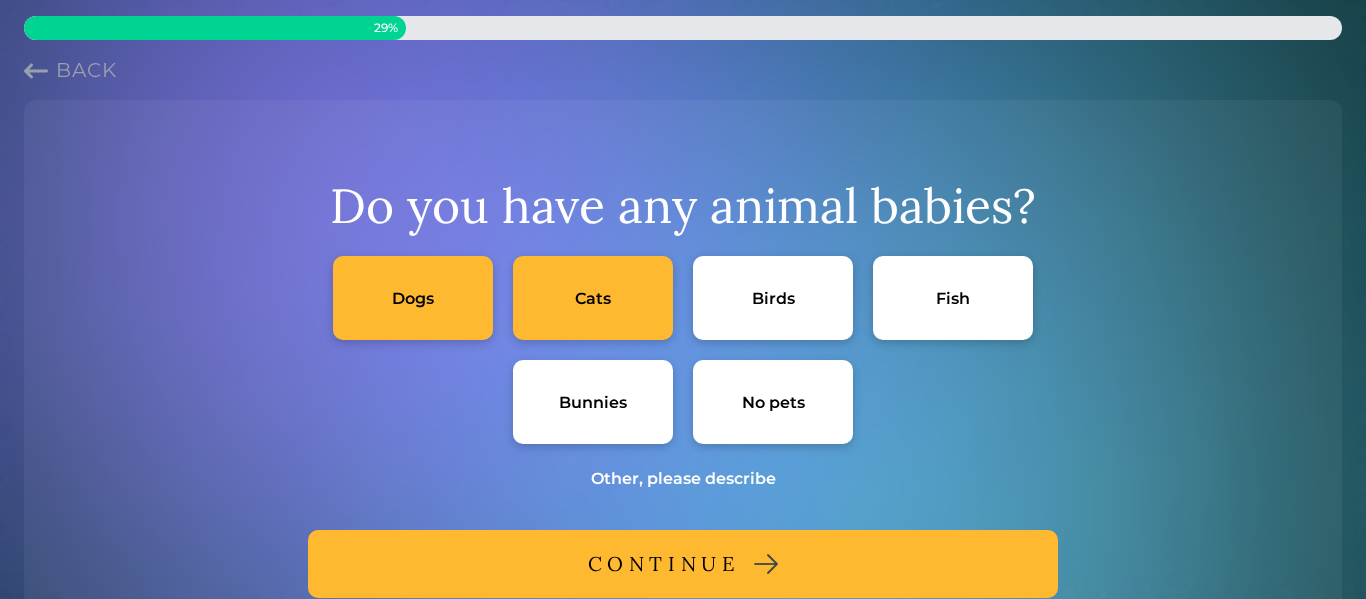 click on "CONTINUE" at bounding box center [683, 564] 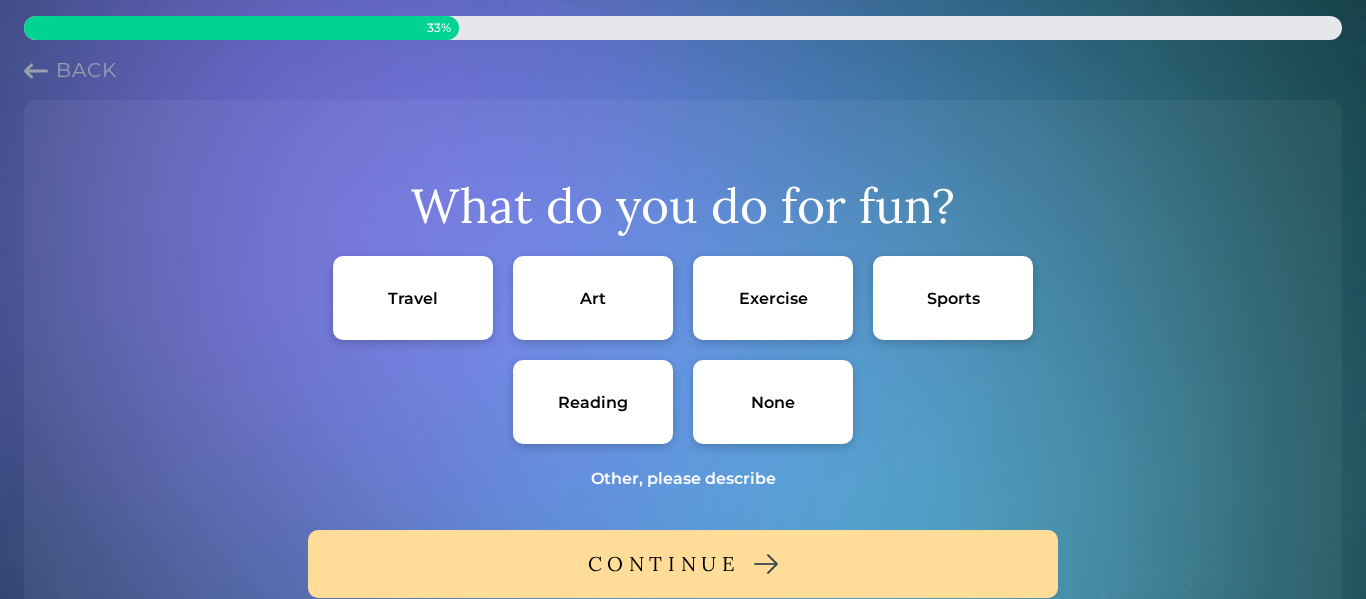 click on "Exercise" at bounding box center [773, 298] 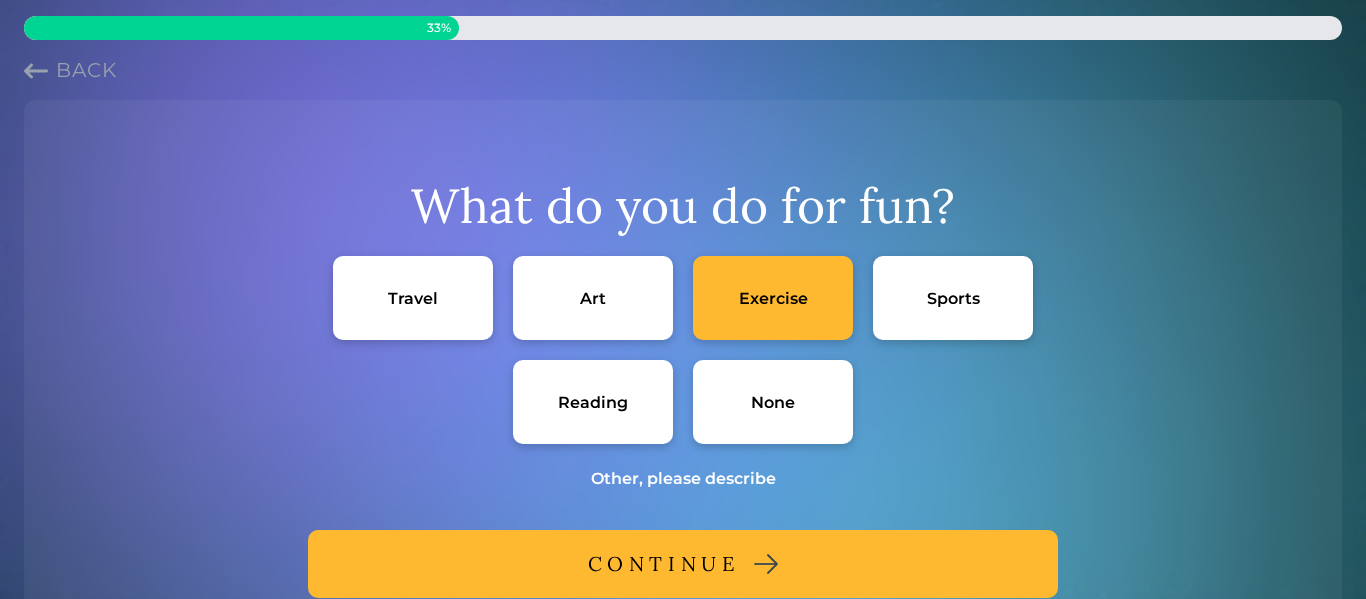 click on "Reading" at bounding box center (593, 402) 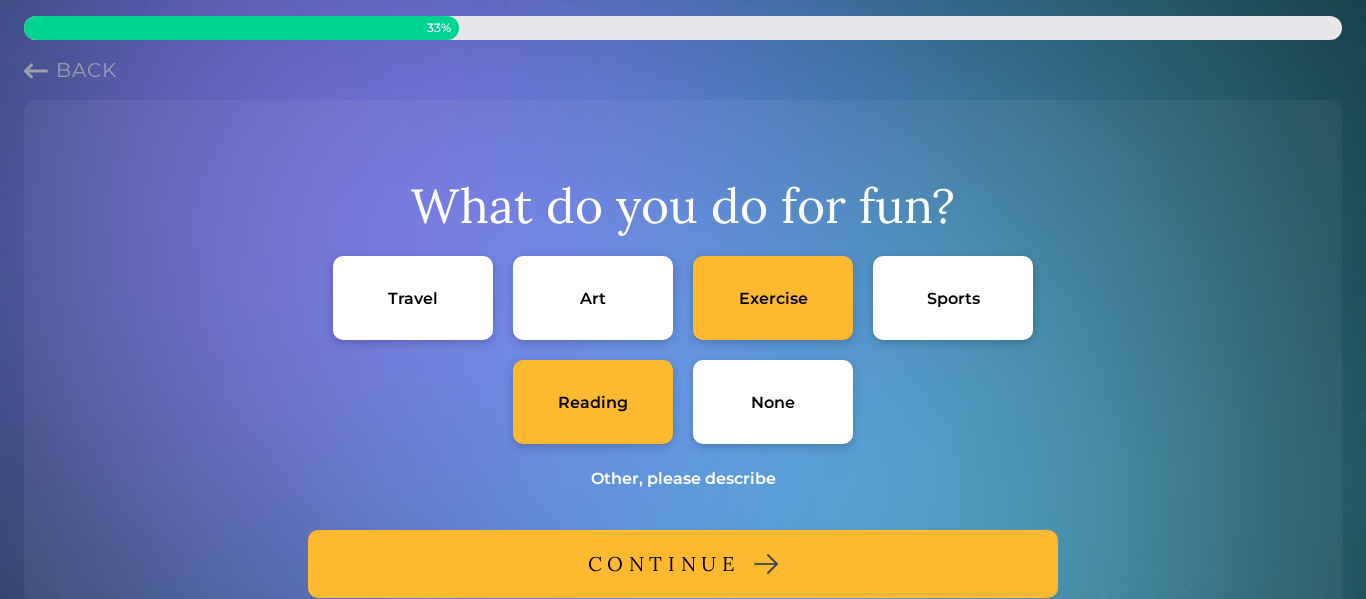 click on "CONTINUE" at bounding box center [664, 564] 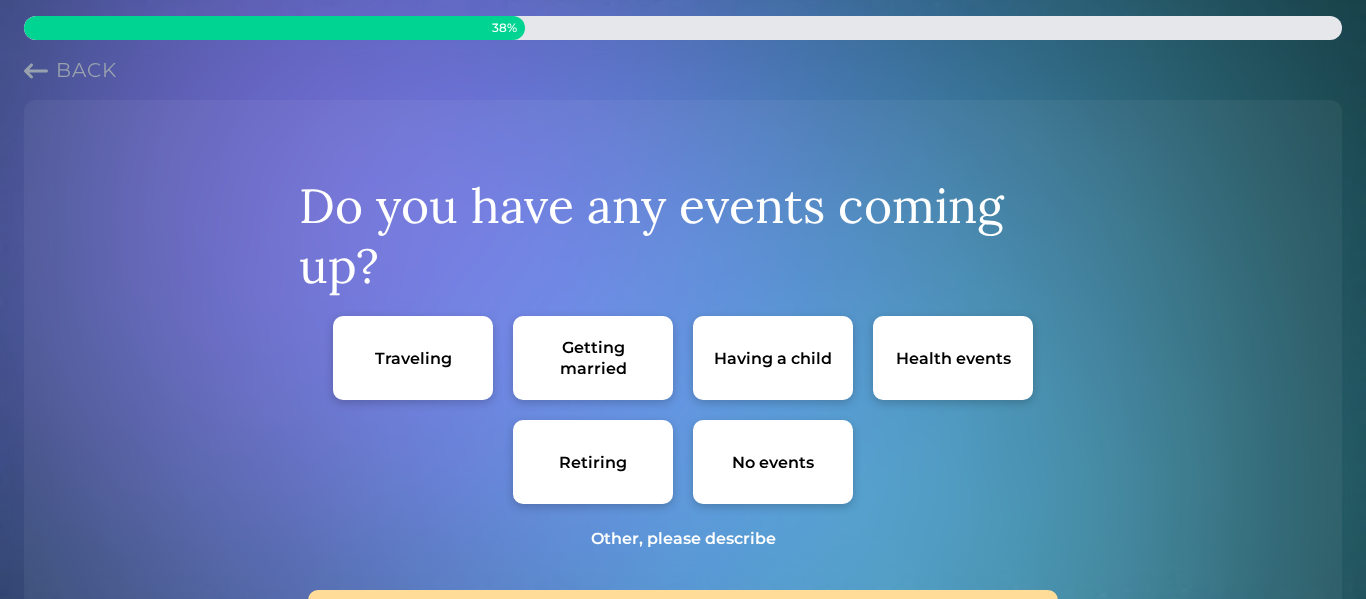 click on "No events" at bounding box center (773, 462) 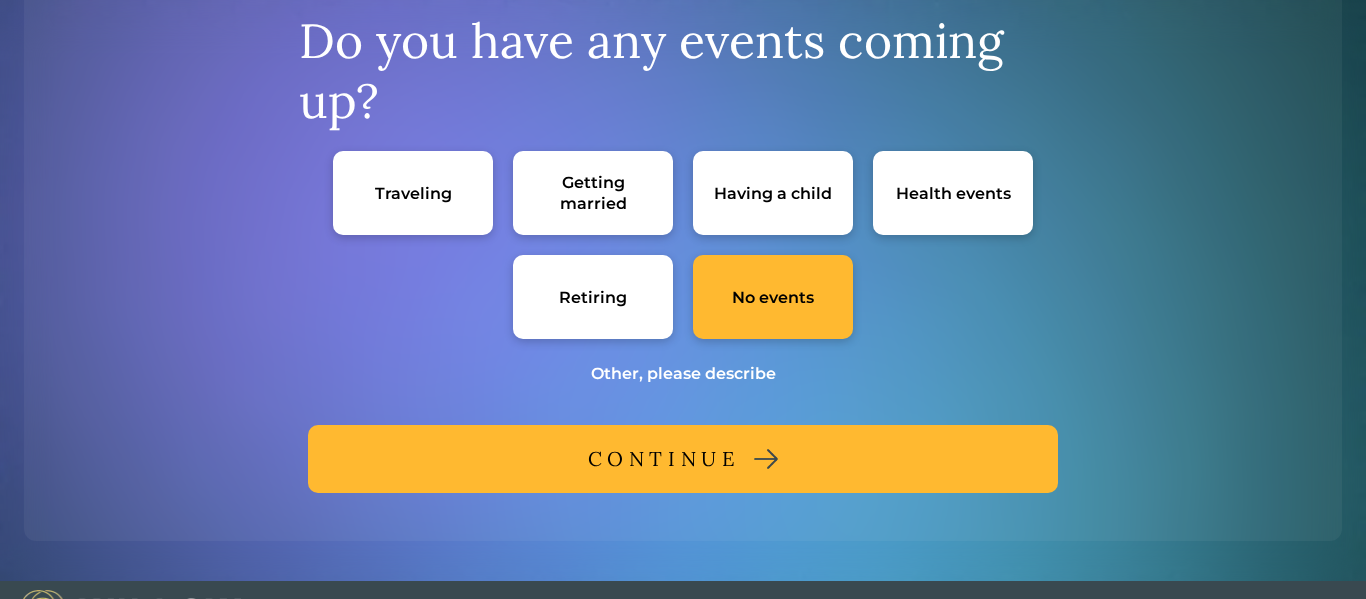 scroll, scrollTop: 196, scrollLeft: 0, axis: vertical 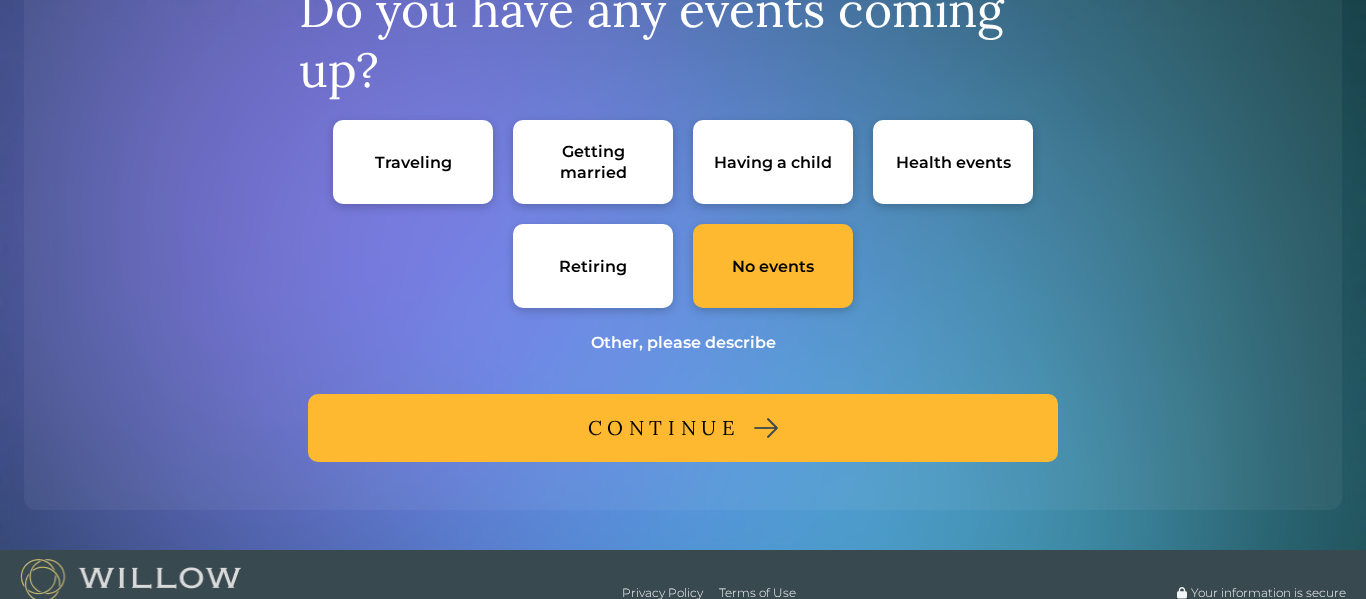 click on "CONTINUE" at bounding box center [664, 428] 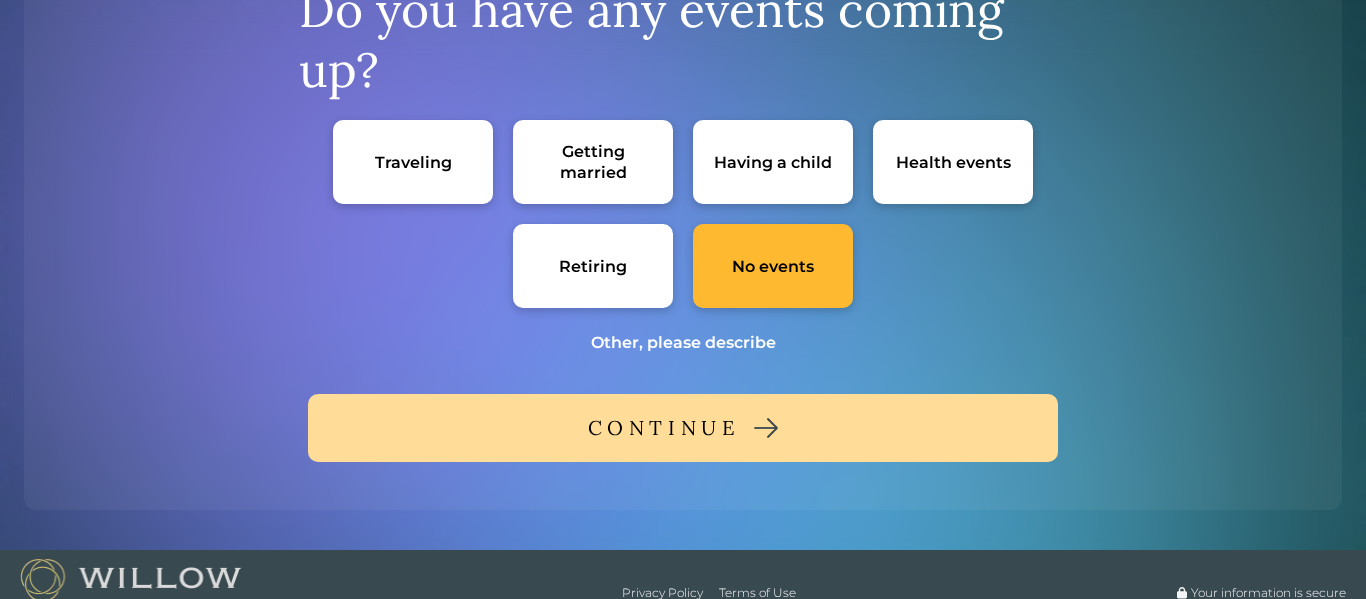 scroll, scrollTop: 173, scrollLeft: 0, axis: vertical 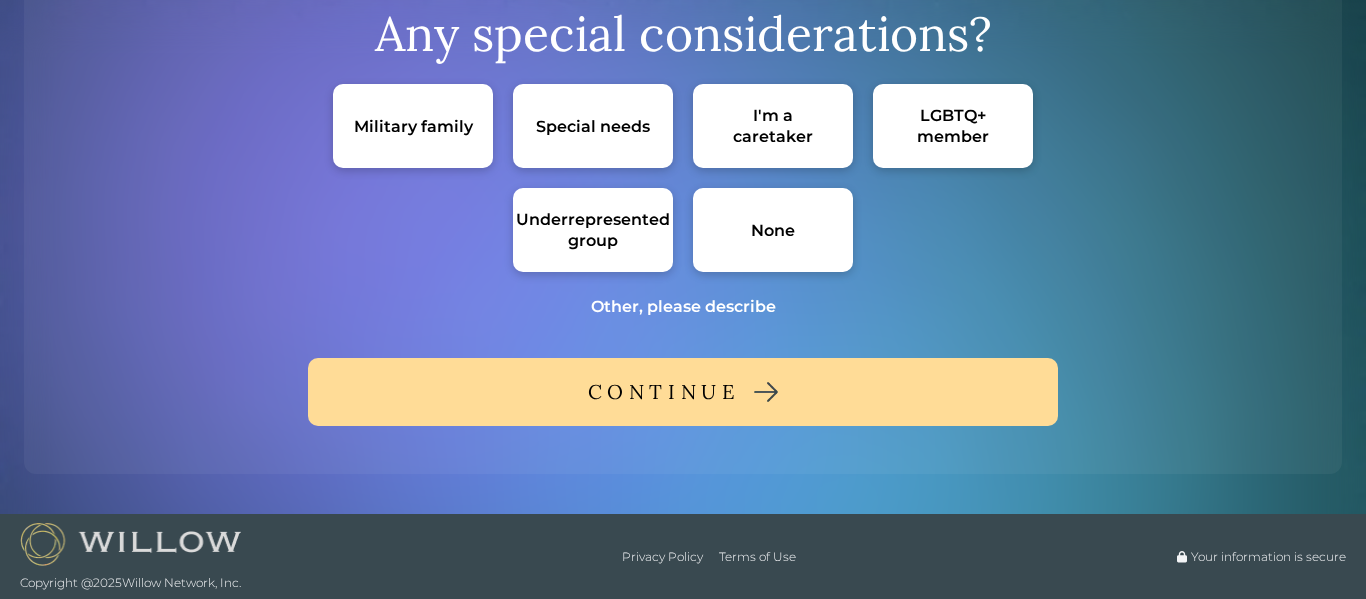 click on "None" at bounding box center [773, 230] 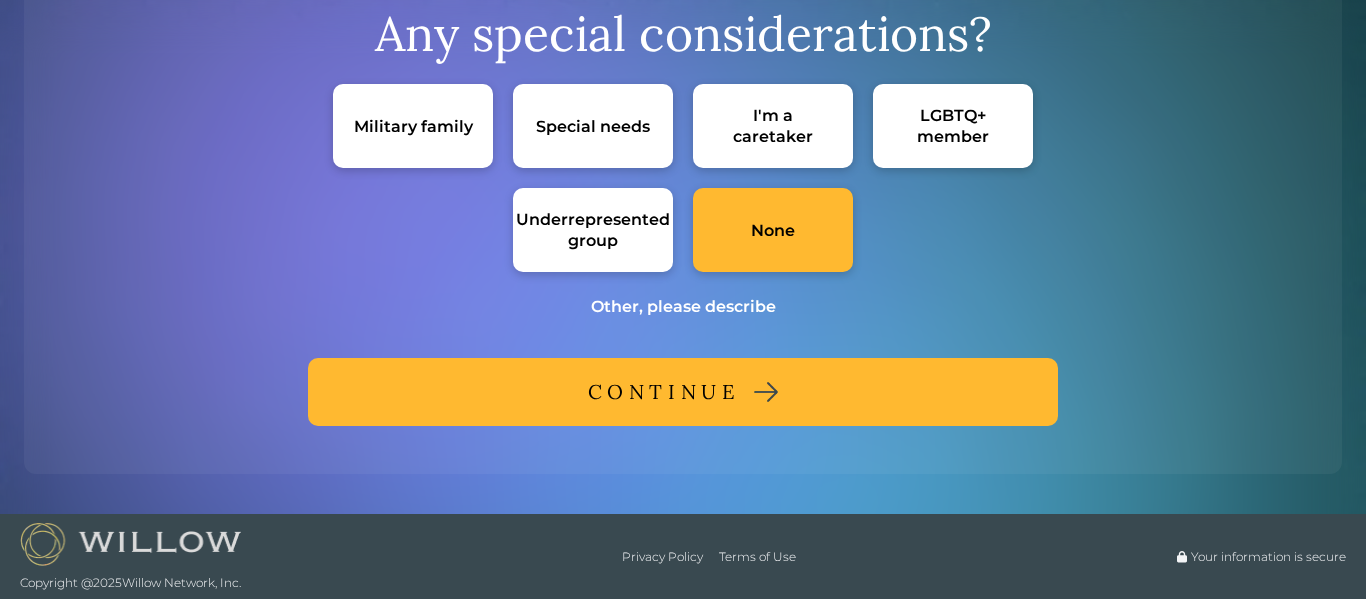 click on "CONTINUE" at bounding box center (664, 392) 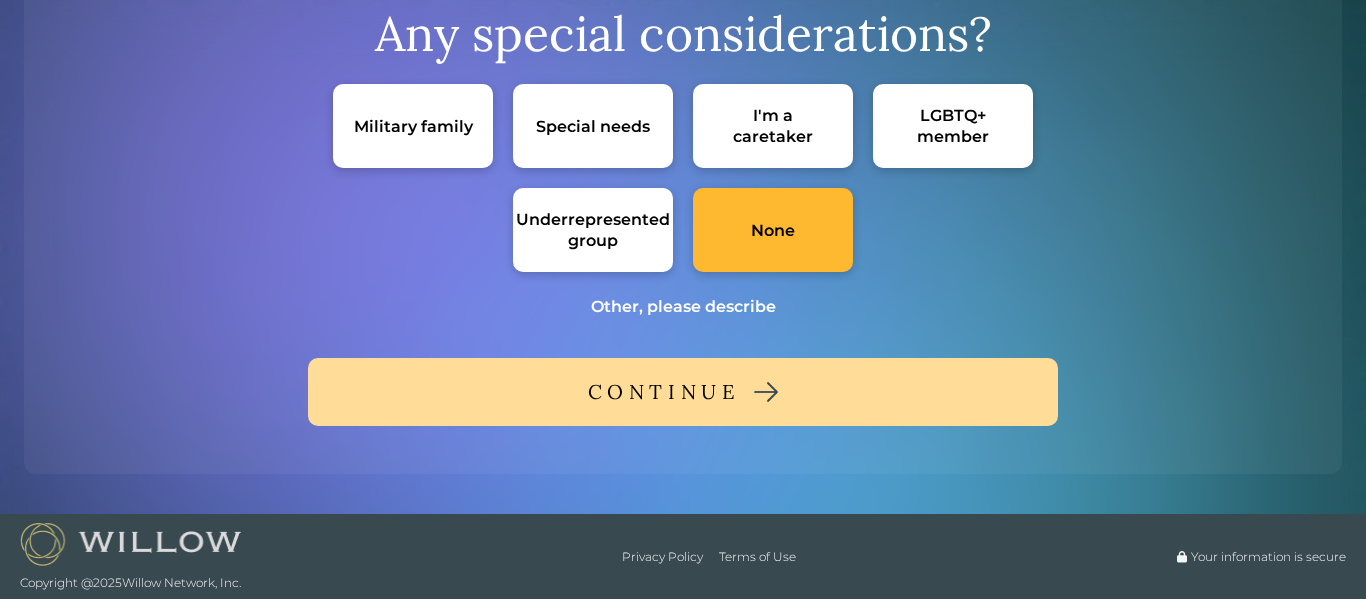scroll, scrollTop: 0, scrollLeft: 0, axis: both 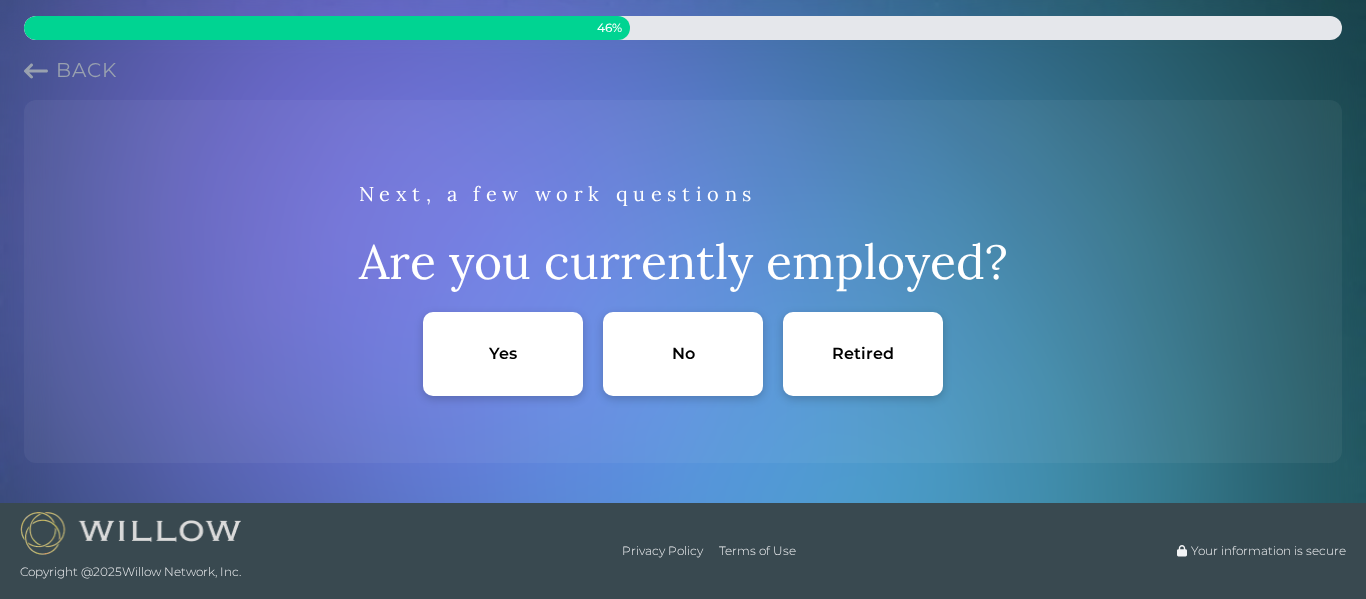 click on "Yes" at bounding box center (503, 353) 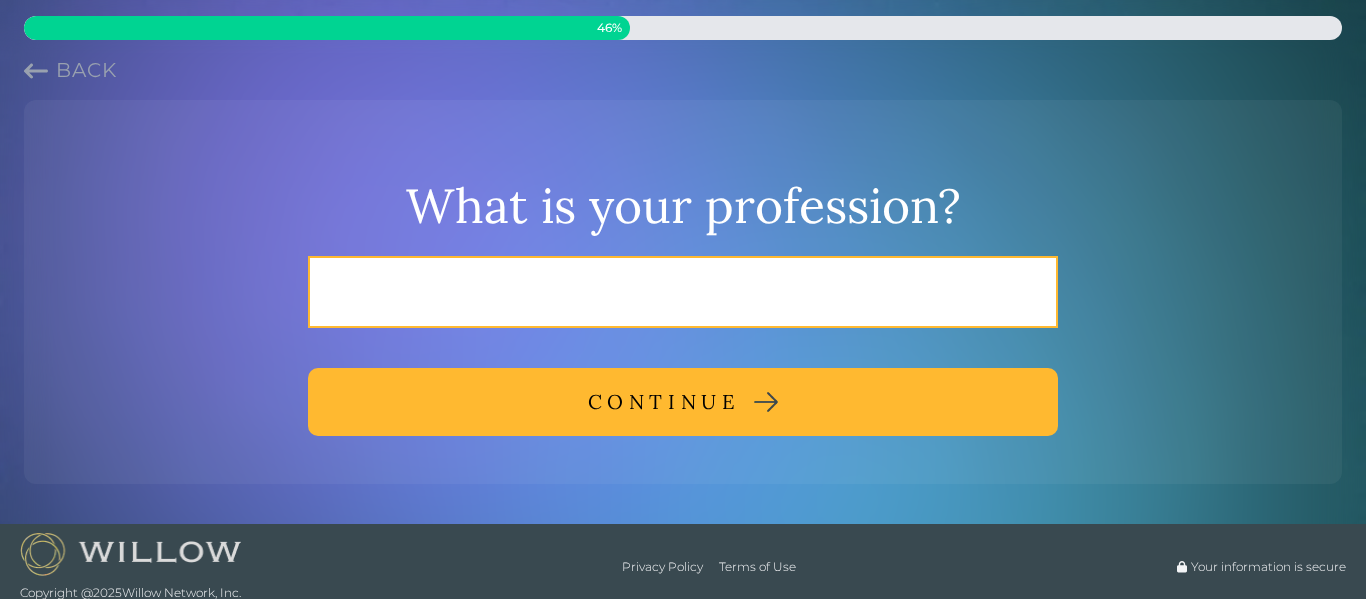 click at bounding box center [683, 292] 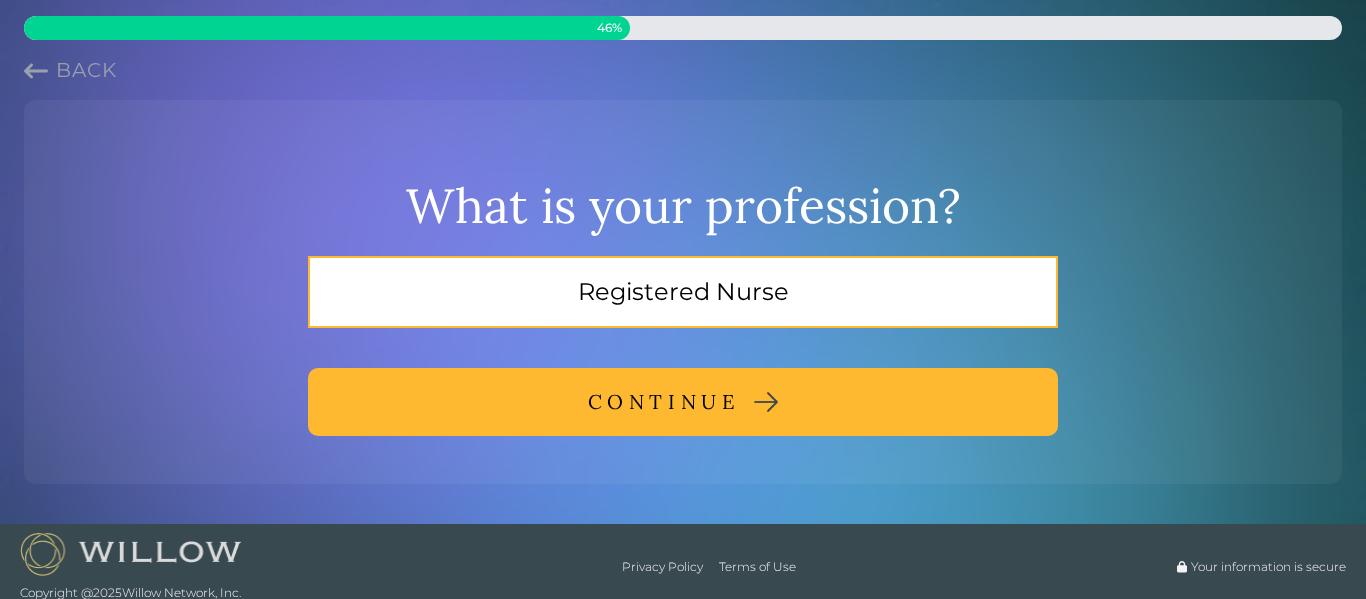type on "Registered Nurse" 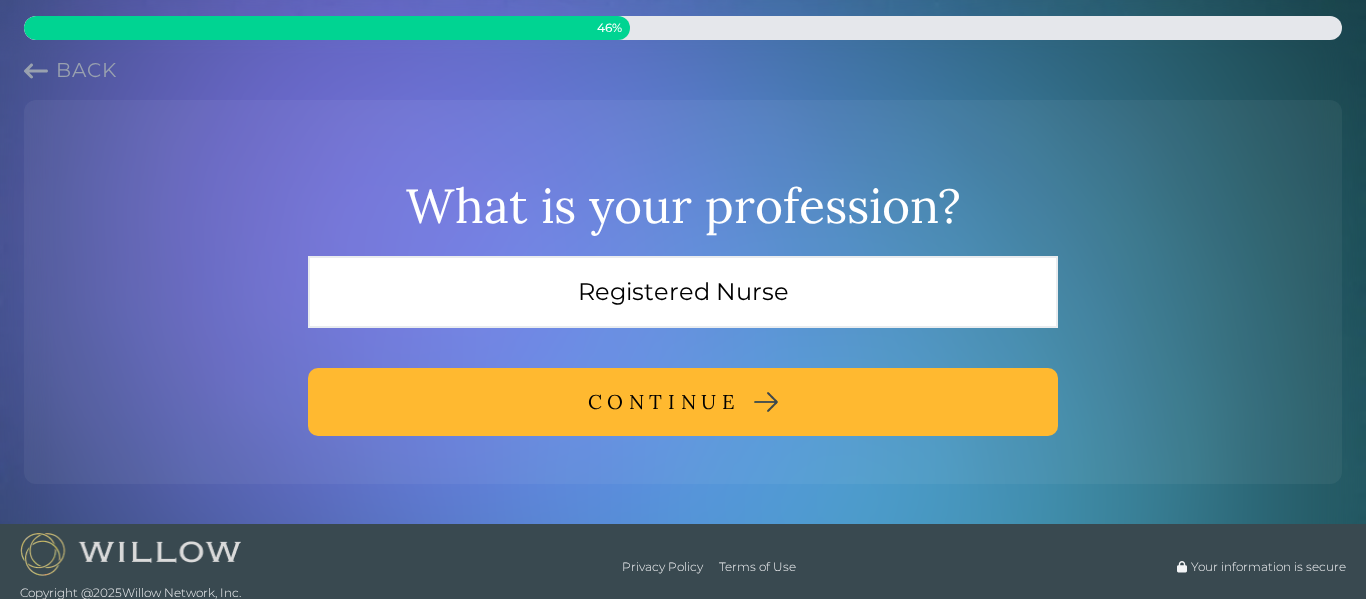 click on "CONTINUE" at bounding box center (683, 402) 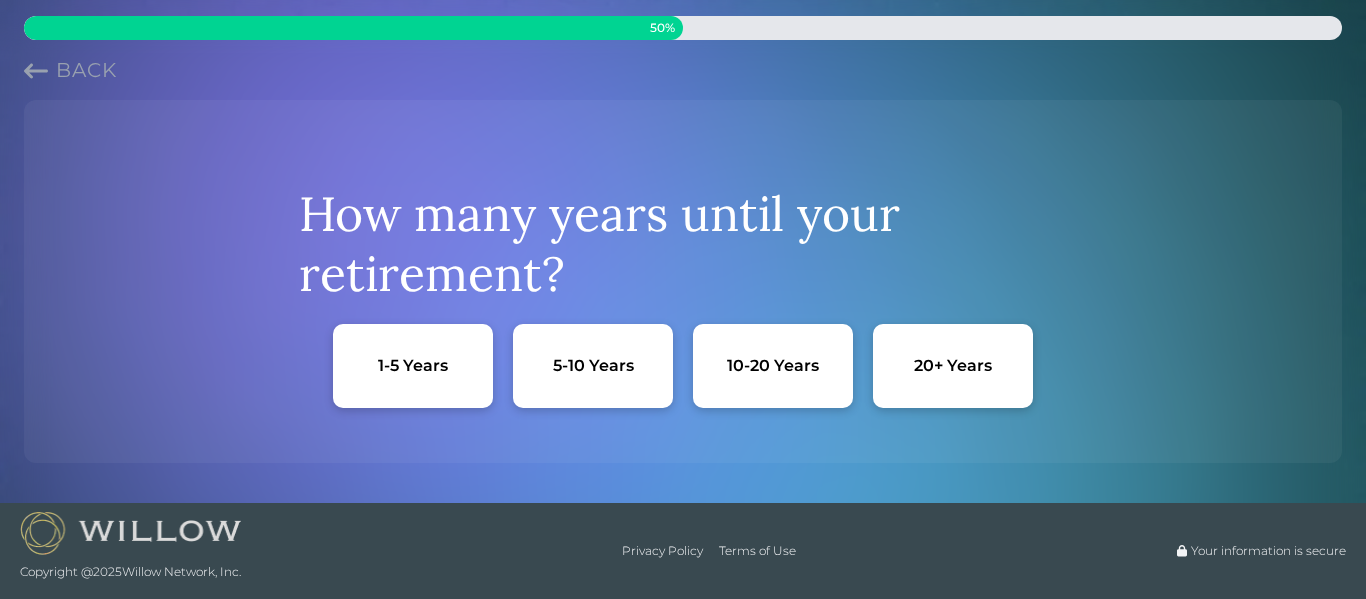 click on "10-20 Years" at bounding box center [773, 366] 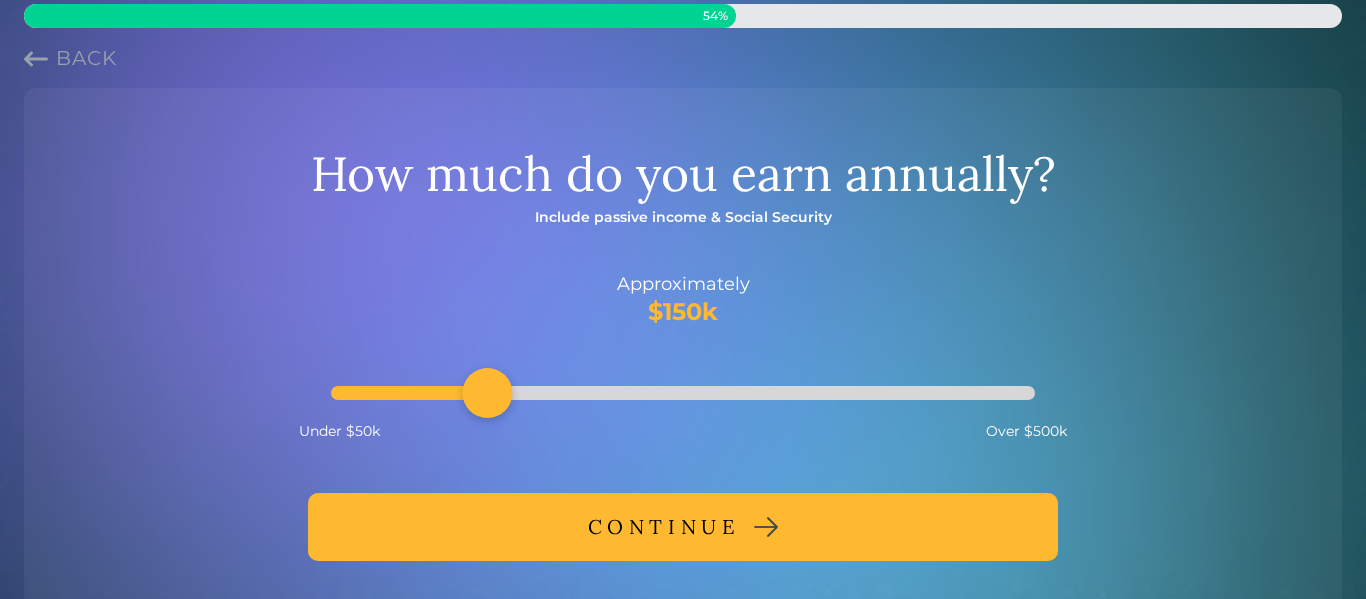 scroll, scrollTop: 16, scrollLeft: 0, axis: vertical 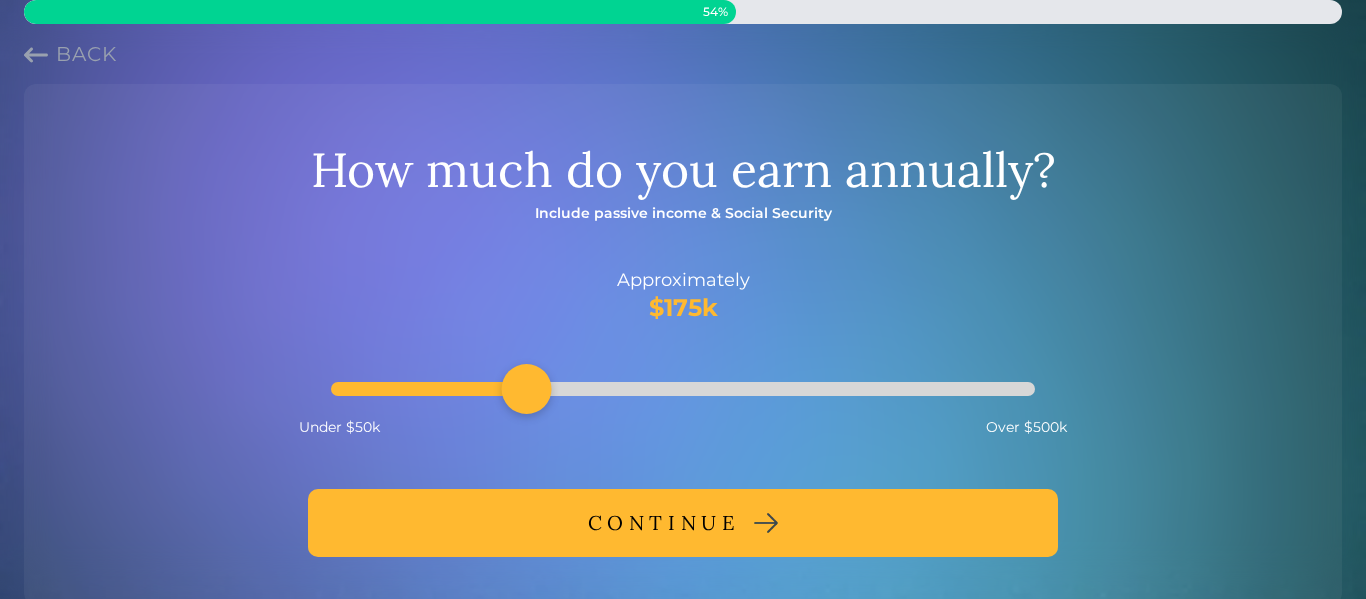 drag, startPoint x: 490, startPoint y: 392, endPoint x: 533, endPoint y: 299, distance: 102.45975 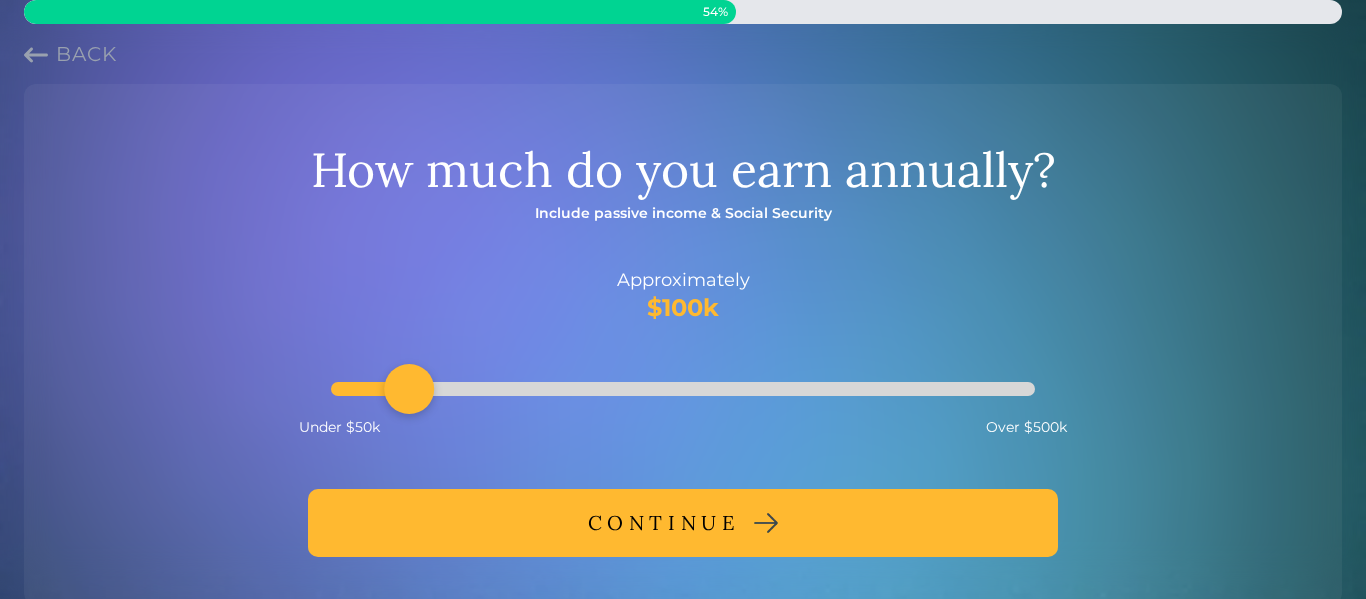 drag, startPoint x: 524, startPoint y: 384, endPoint x: 426, endPoint y: 403, distance: 99.824844 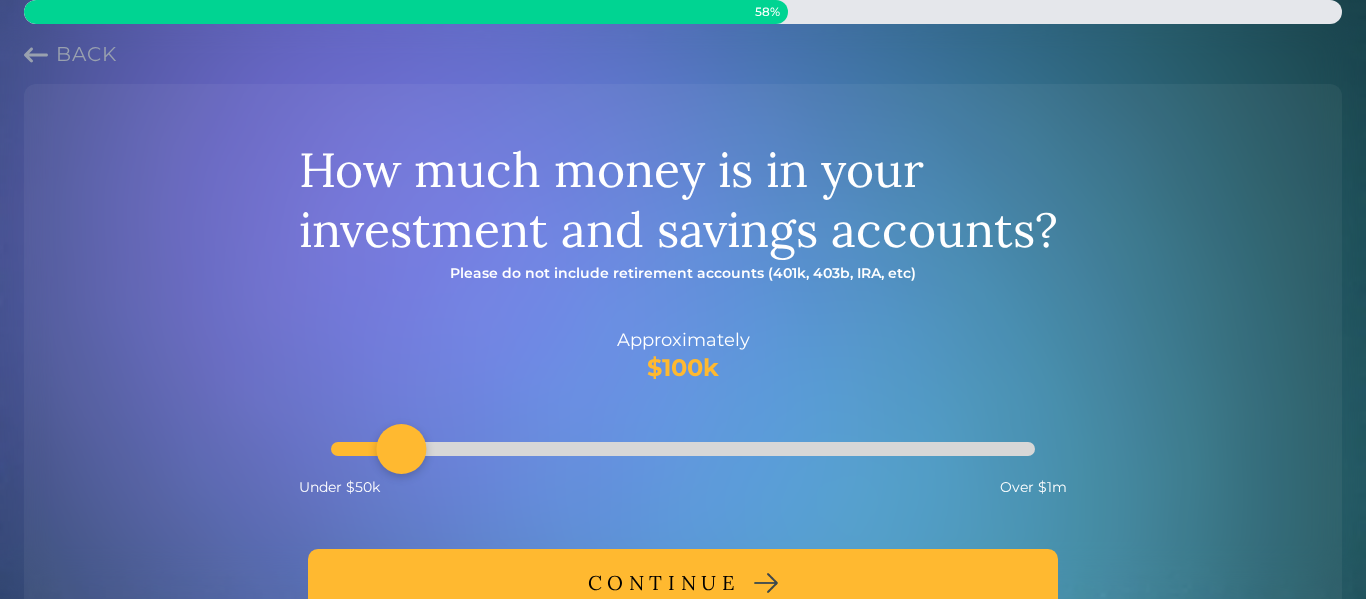 click on "How much money is in your investment and savings accounts? Please do not include retirement accounts (401k, 403b, IRA, etc) Approximately $100k Under $50k Over $1m   CONTINUE" at bounding box center [683, 374] 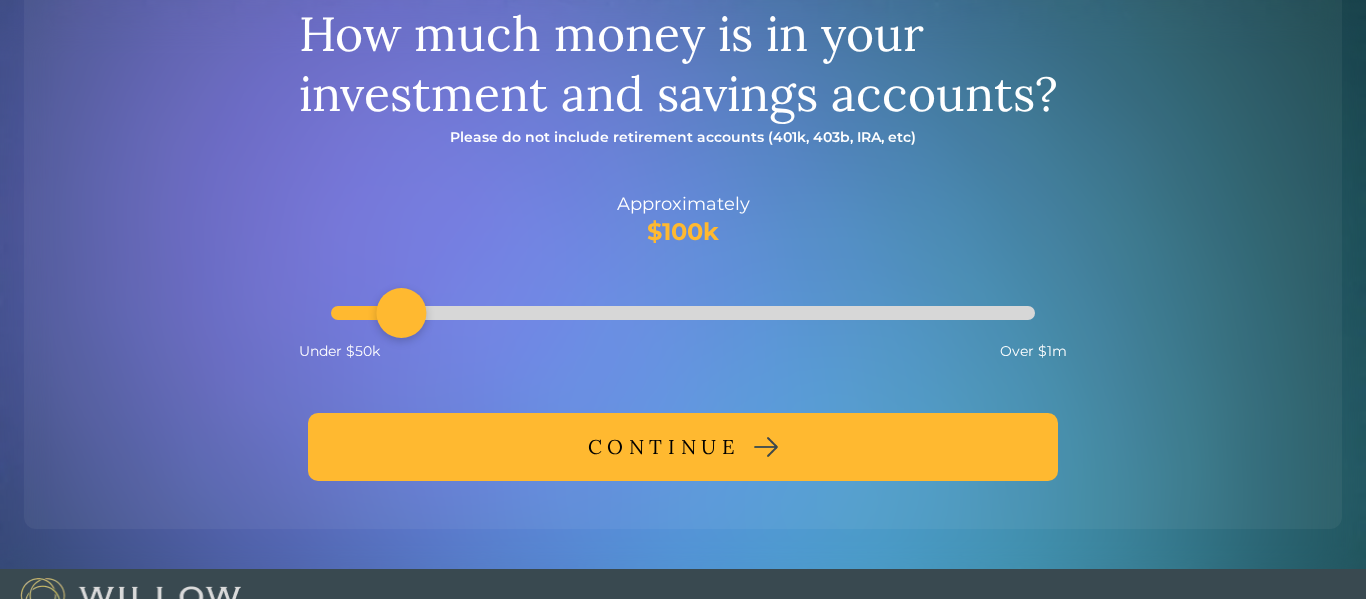 scroll, scrollTop: 169, scrollLeft: 0, axis: vertical 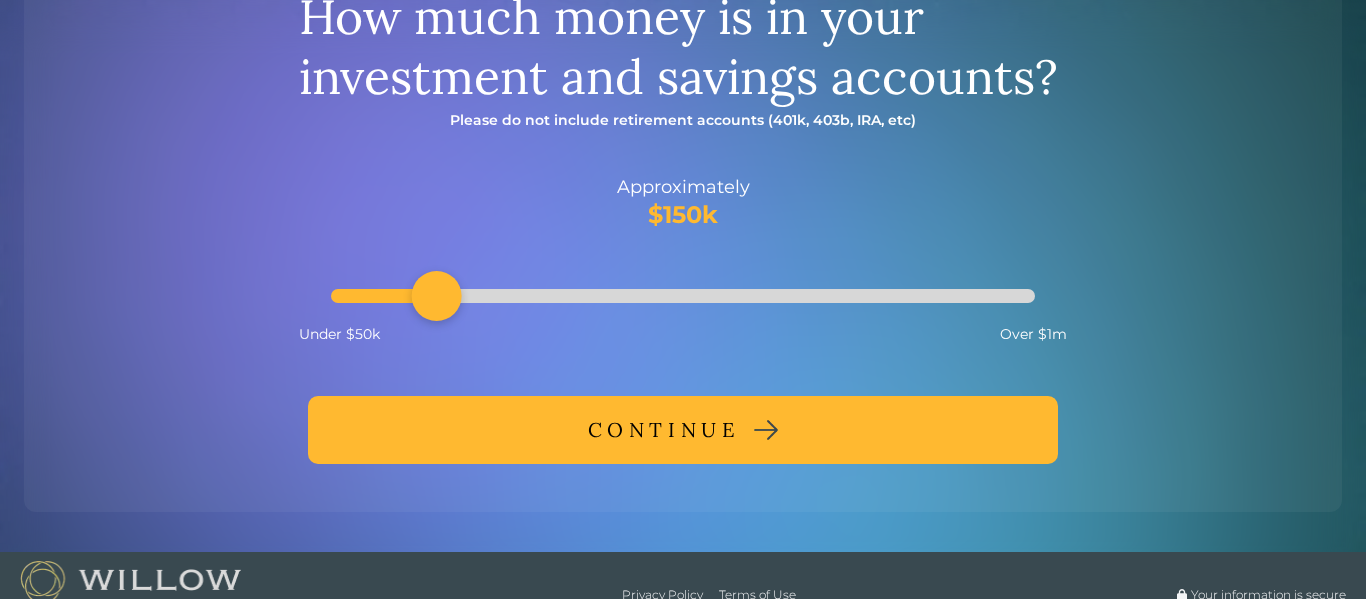 drag, startPoint x: 401, startPoint y: 292, endPoint x: 425, endPoint y: 295, distance: 24.186773 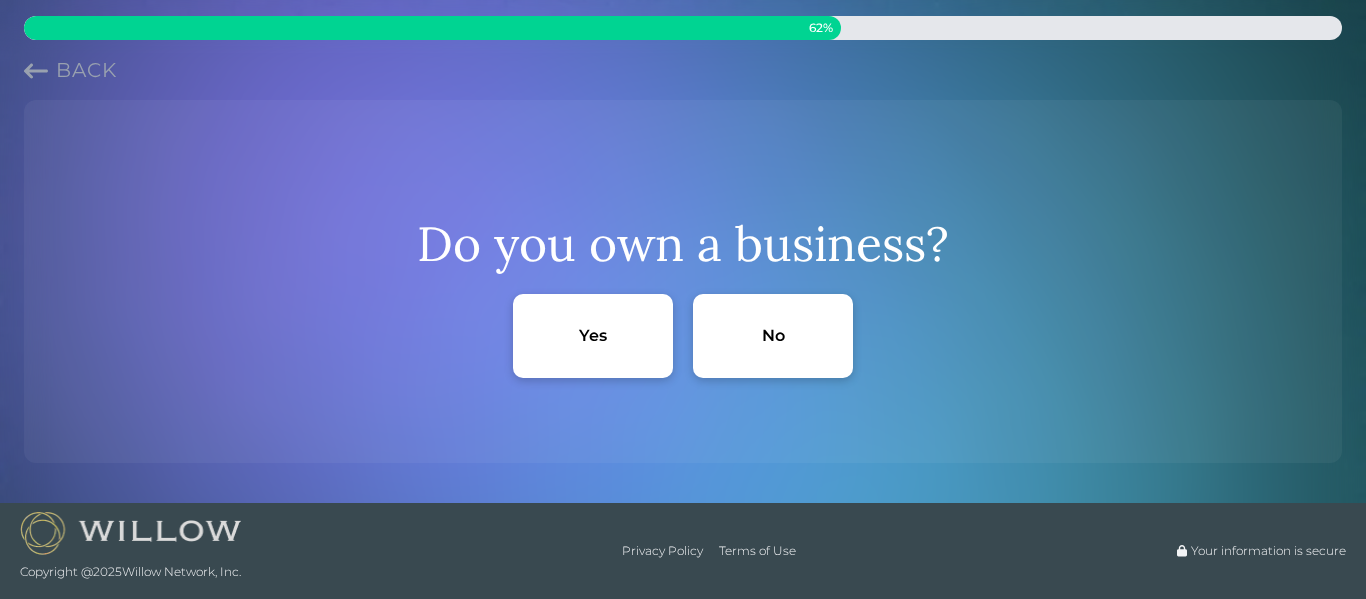 scroll, scrollTop: 0, scrollLeft: 0, axis: both 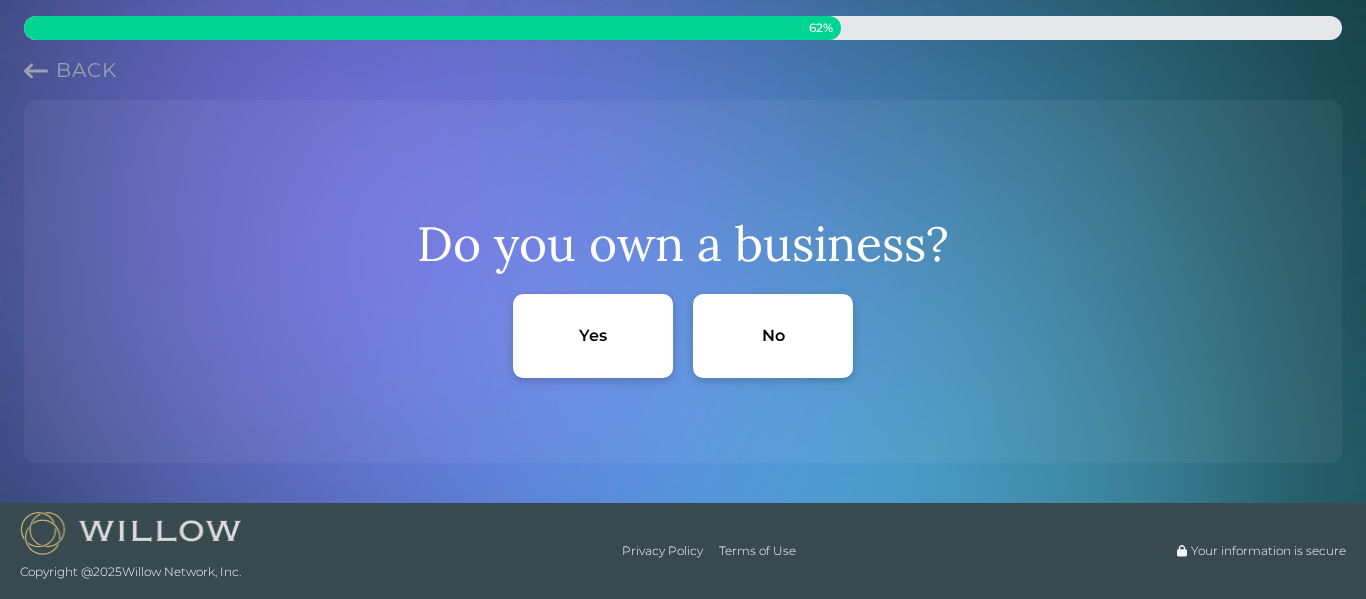 click on "No" at bounding box center [773, 336] 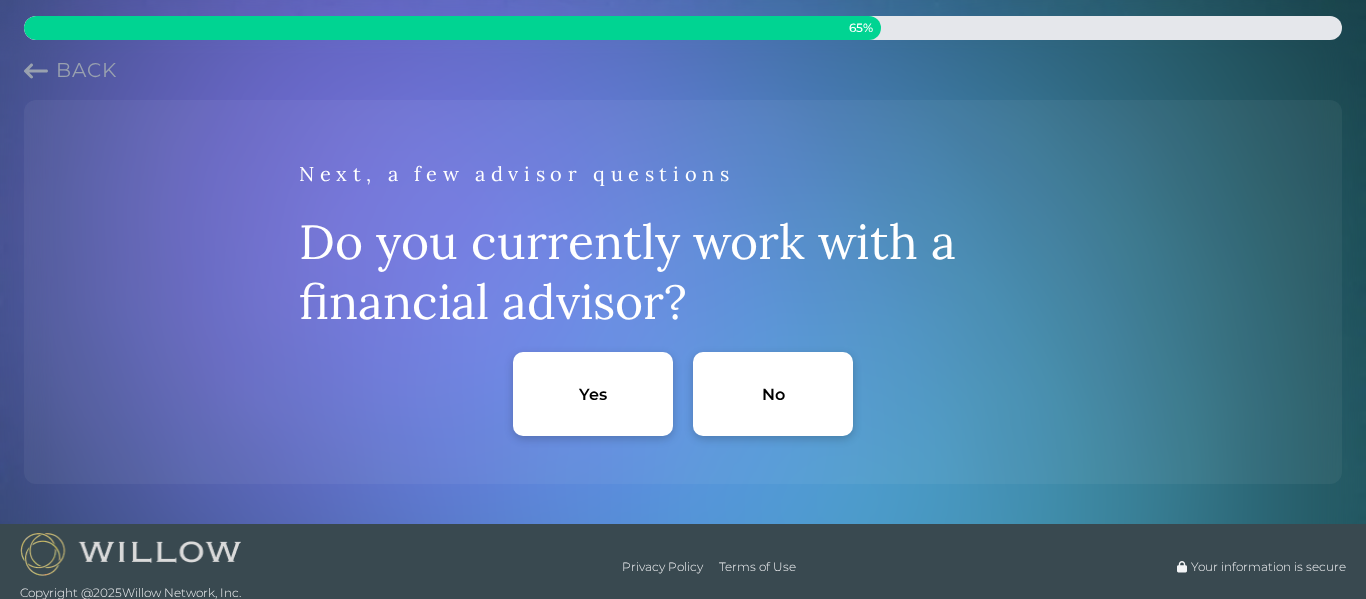click on "No" at bounding box center [773, 394] 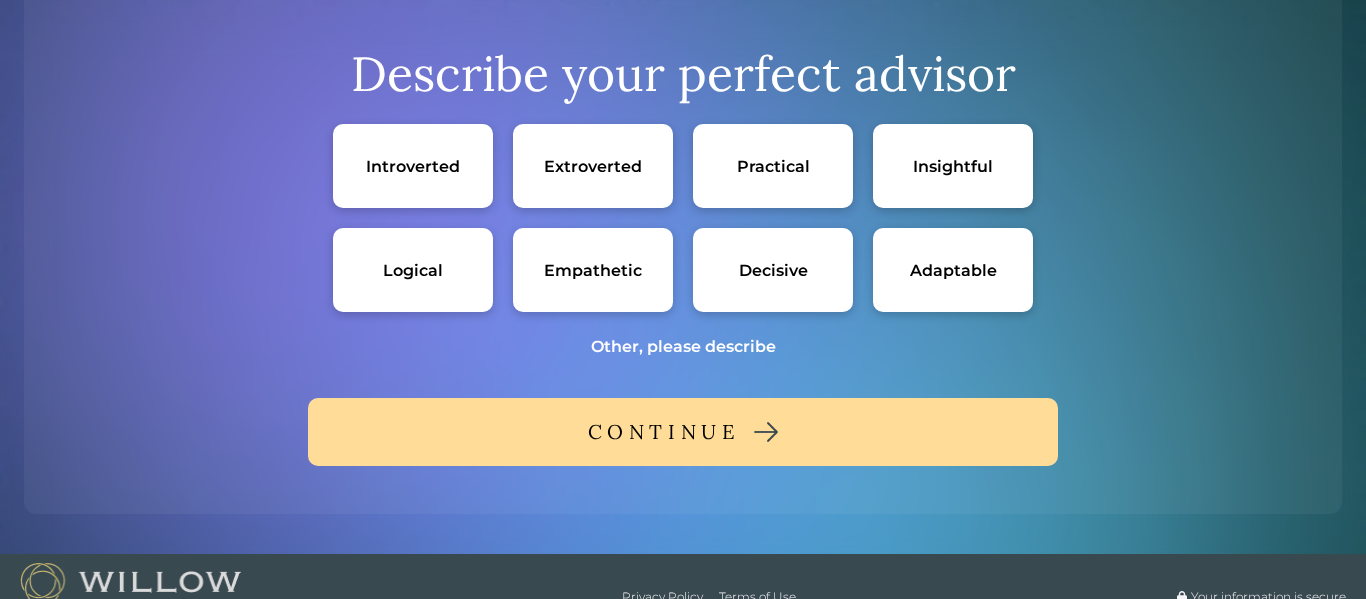 scroll, scrollTop: 135, scrollLeft: 0, axis: vertical 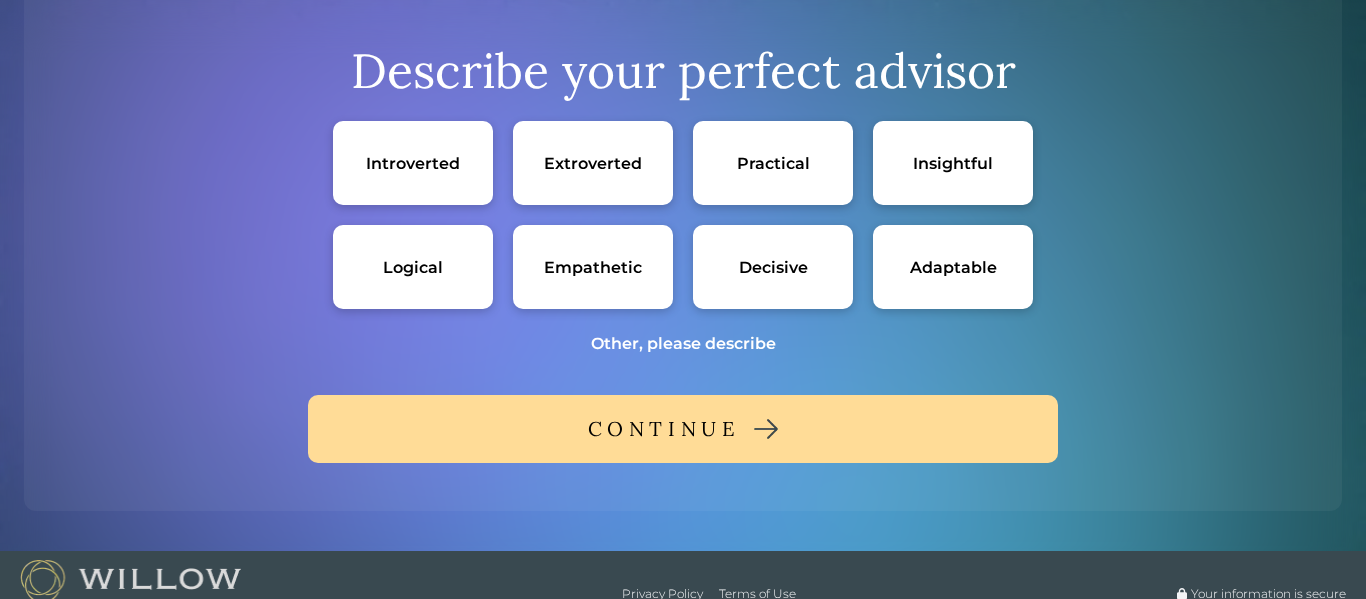 click on "Practical" at bounding box center [773, 163] 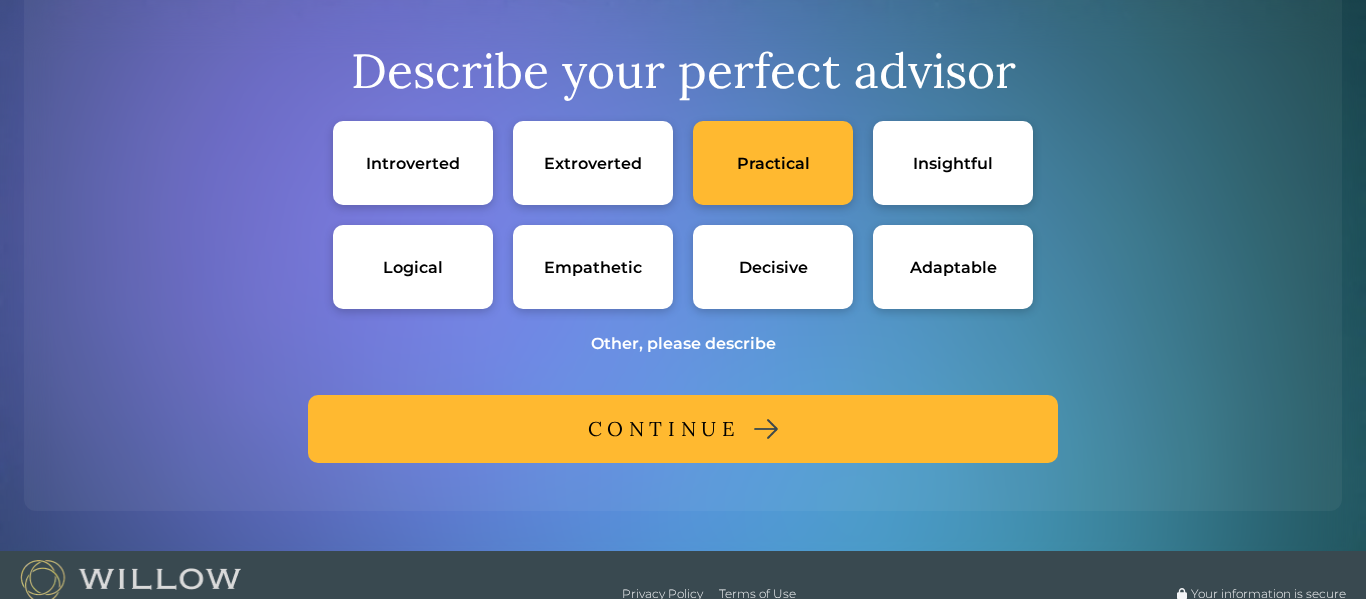 click on "CONTINUE" at bounding box center [664, 429] 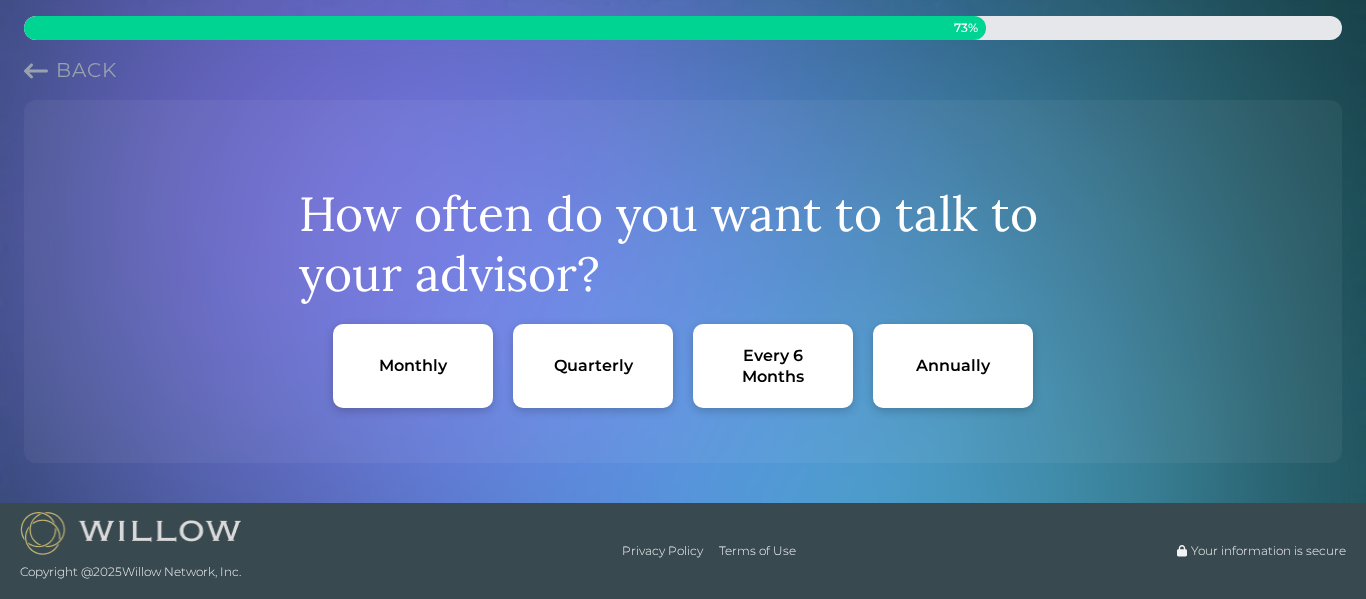 scroll, scrollTop: 0, scrollLeft: 0, axis: both 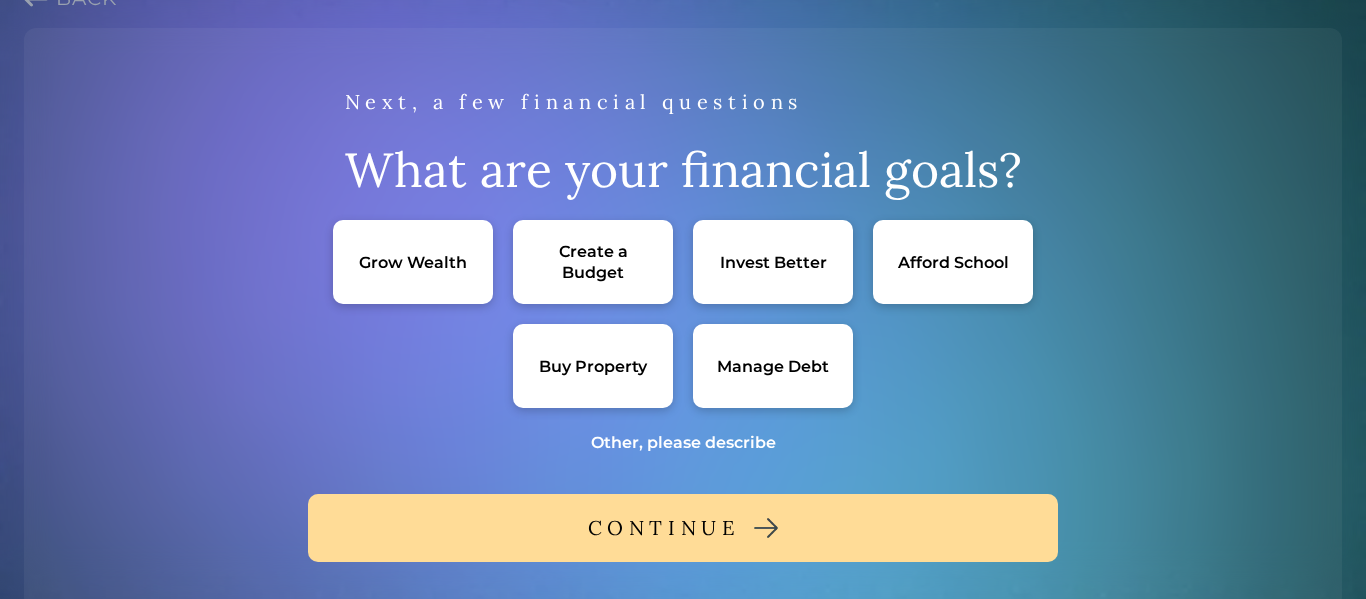 click on "Create a Budget" at bounding box center (593, 262) 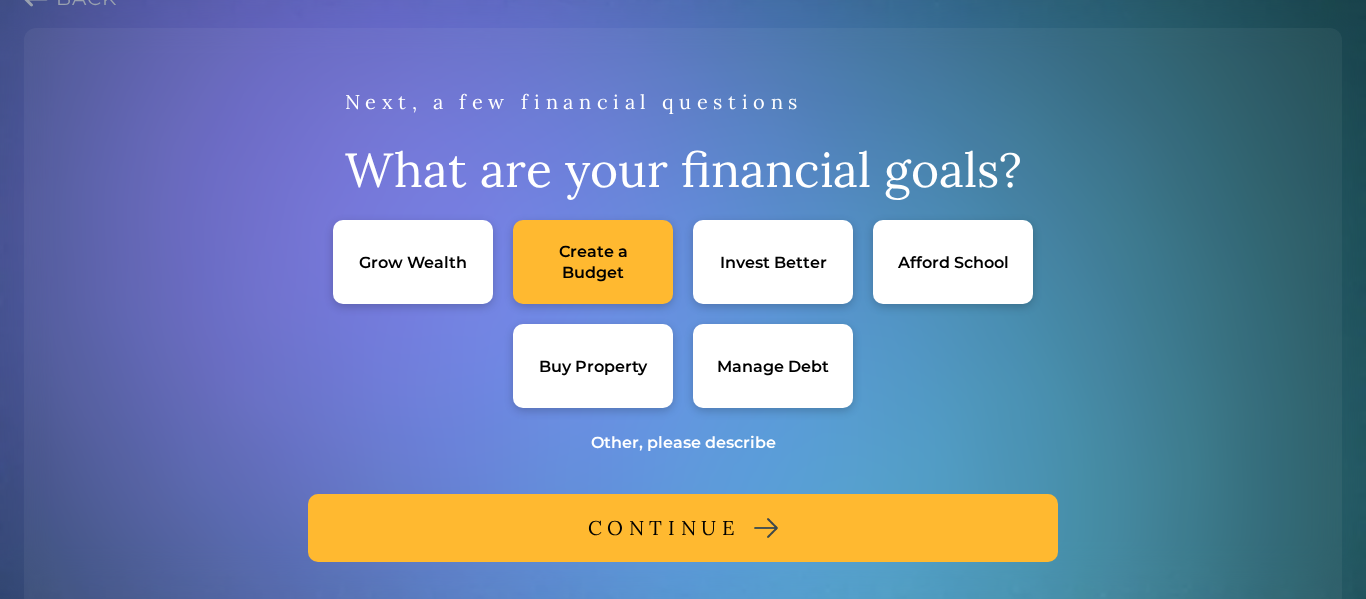 click on "Grow Wealth" at bounding box center (413, 262) 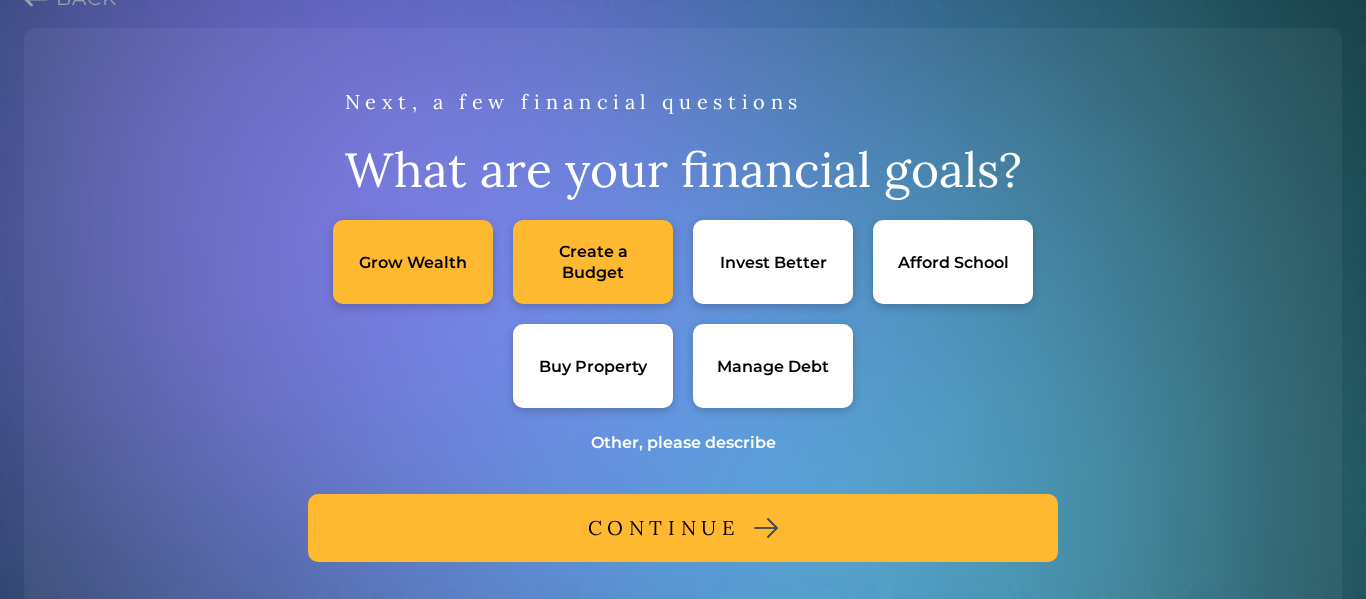click on "Manage Debt" at bounding box center (773, 366) 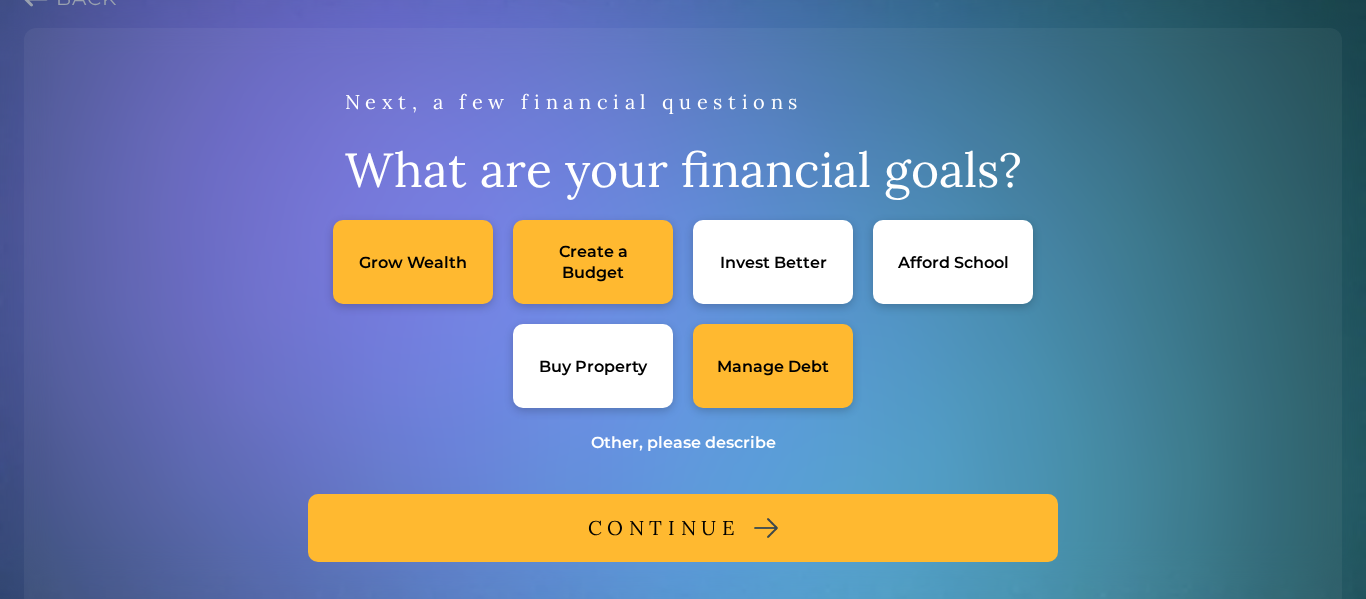 click on "CONTINUE" at bounding box center (683, 528) 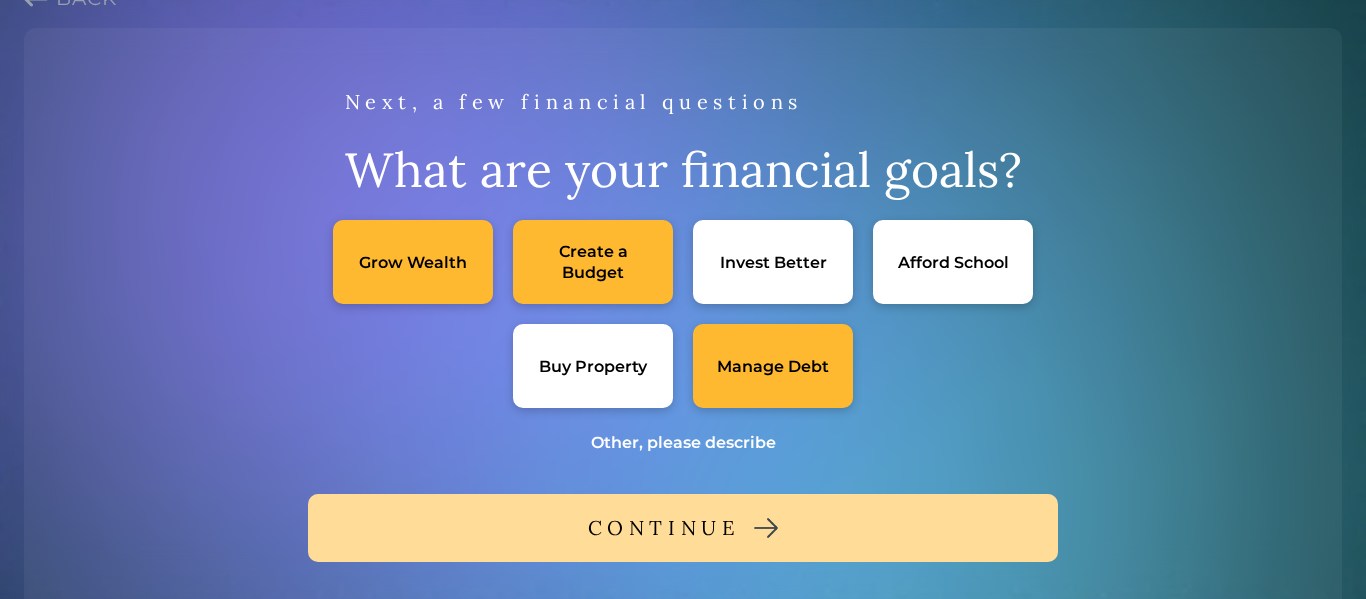 scroll, scrollTop: 0, scrollLeft: 0, axis: both 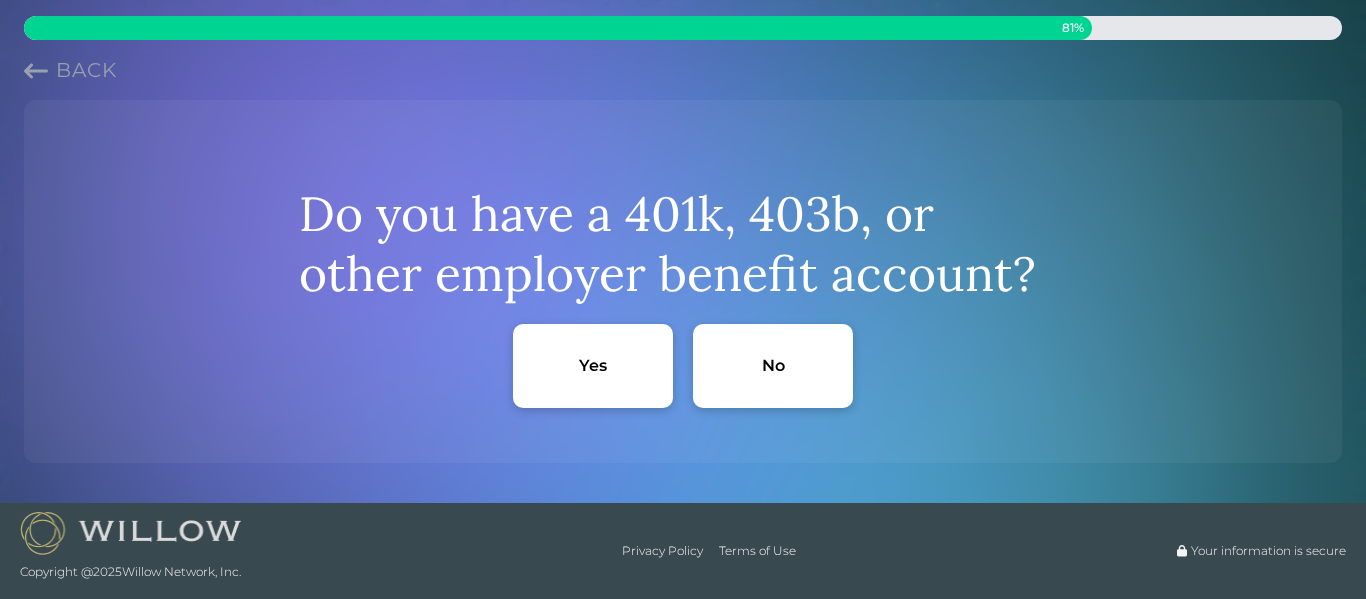click on "Yes" at bounding box center (593, 366) 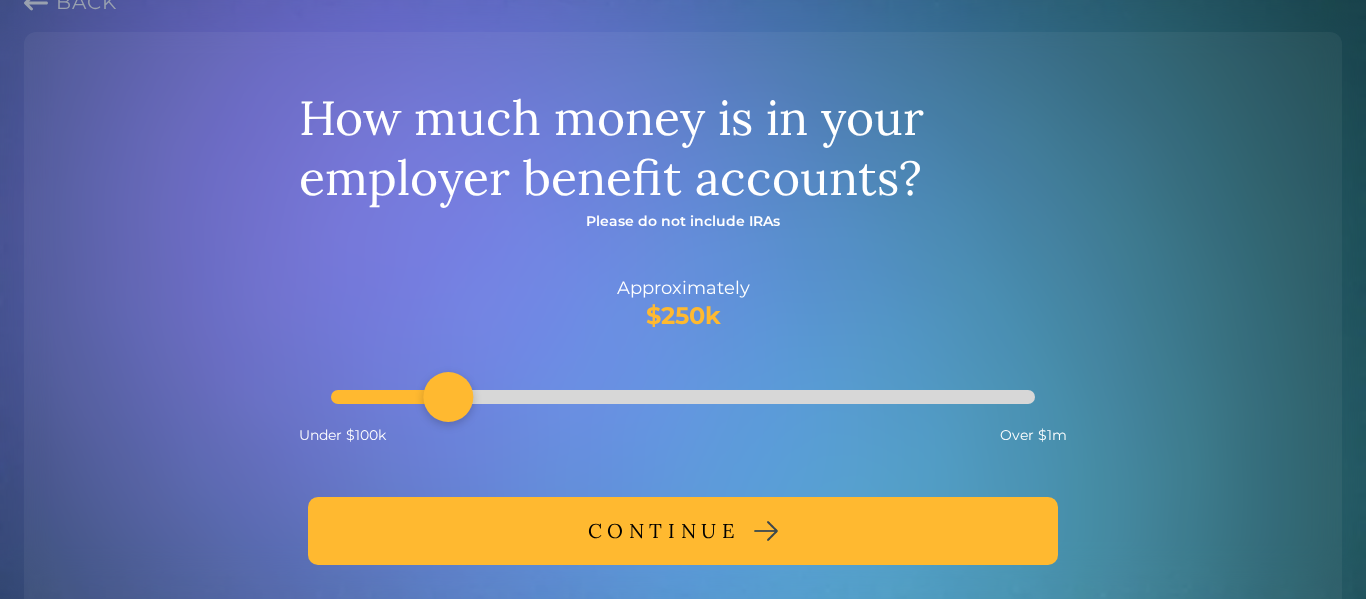 scroll, scrollTop: 73, scrollLeft: 0, axis: vertical 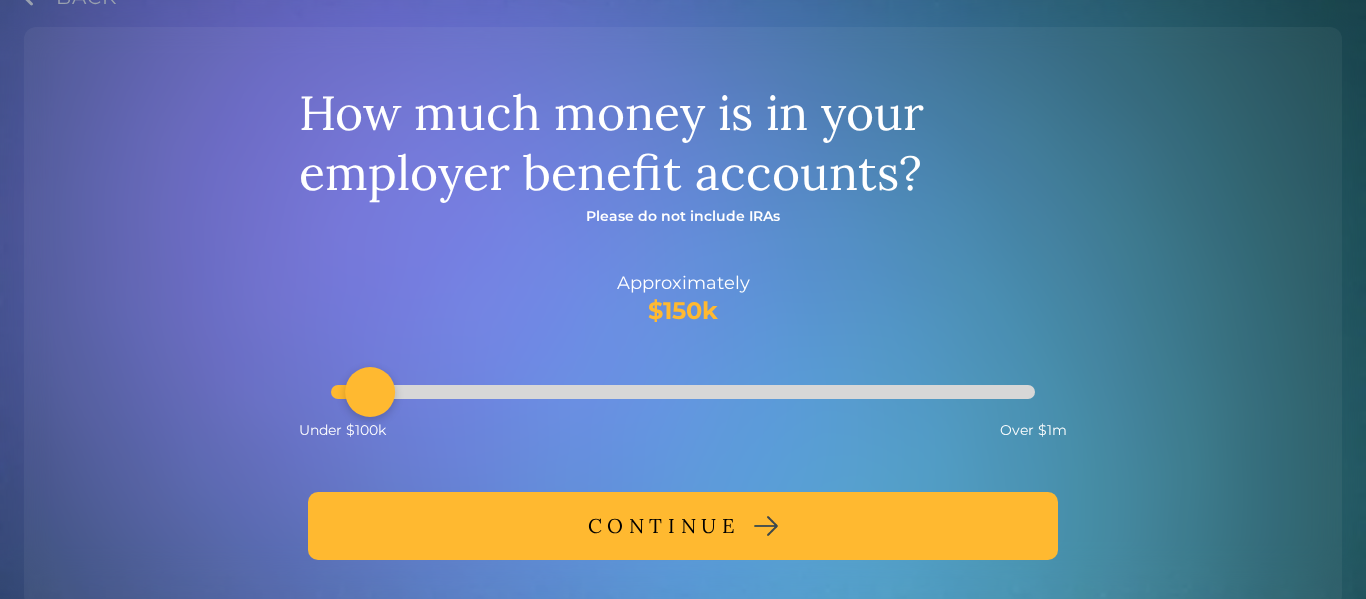 drag, startPoint x: 443, startPoint y: 384, endPoint x: 376, endPoint y: 390, distance: 67.26812 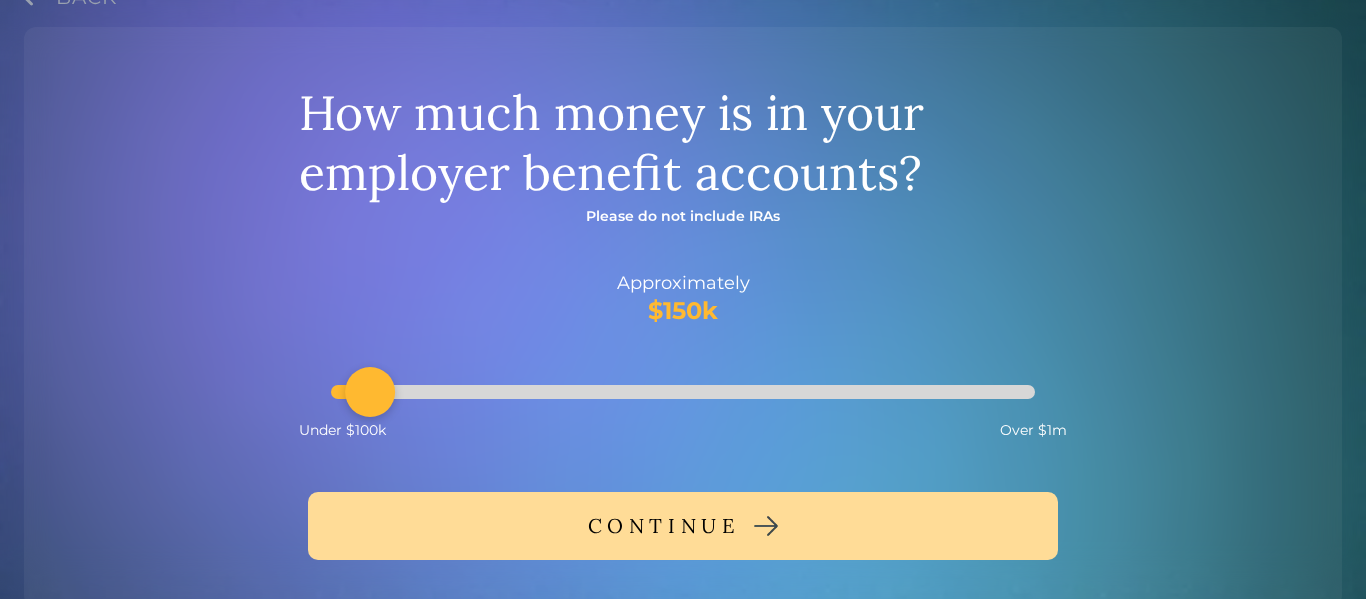 scroll, scrollTop: 35, scrollLeft: 0, axis: vertical 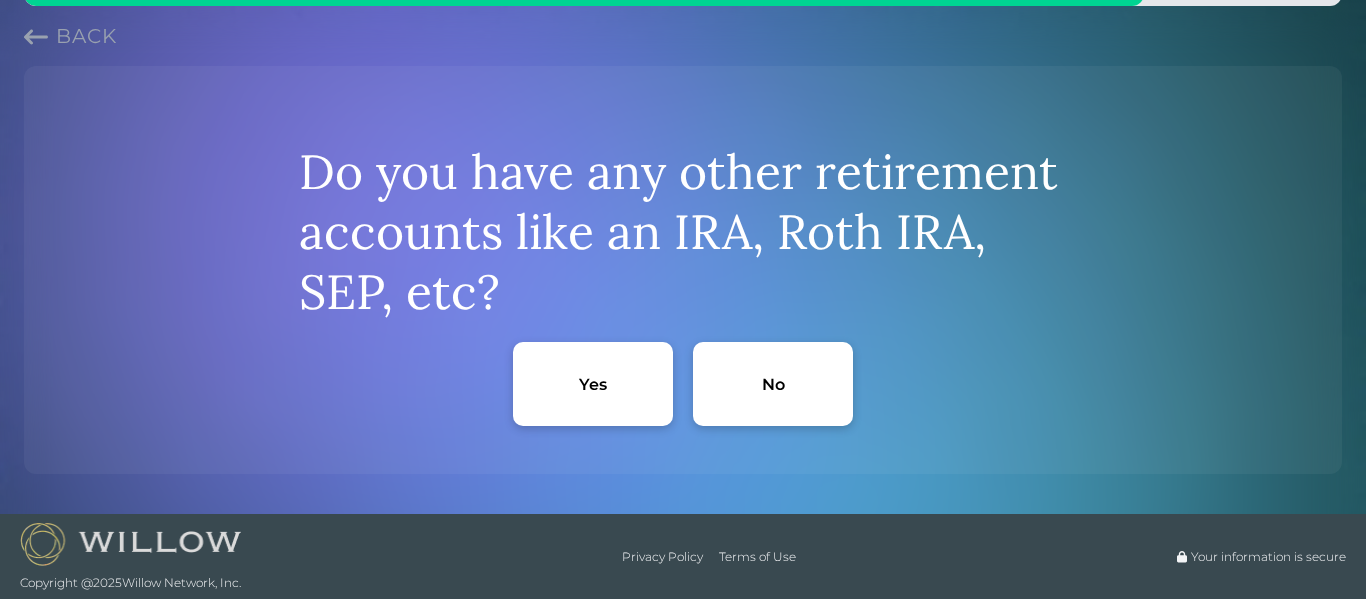 click on "No" at bounding box center [773, 384] 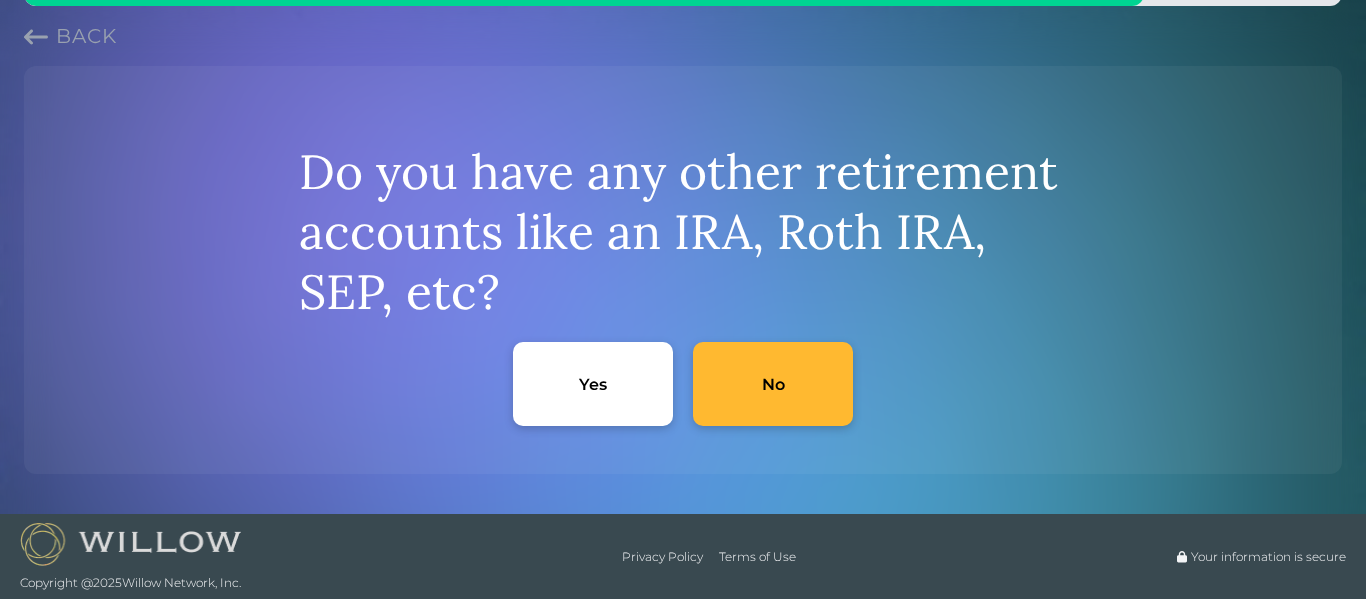 scroll, scrollTop: 0, scrollLeft: 0, axis: both 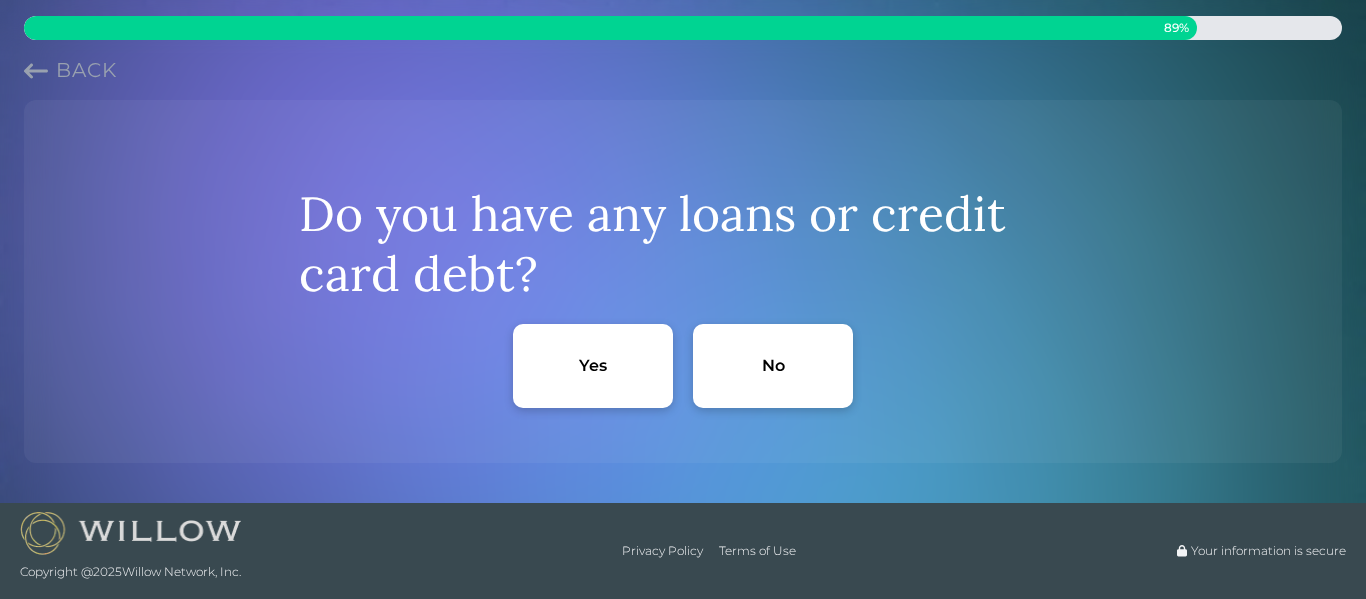 click on "Yes" at bounding box center (593, 365) 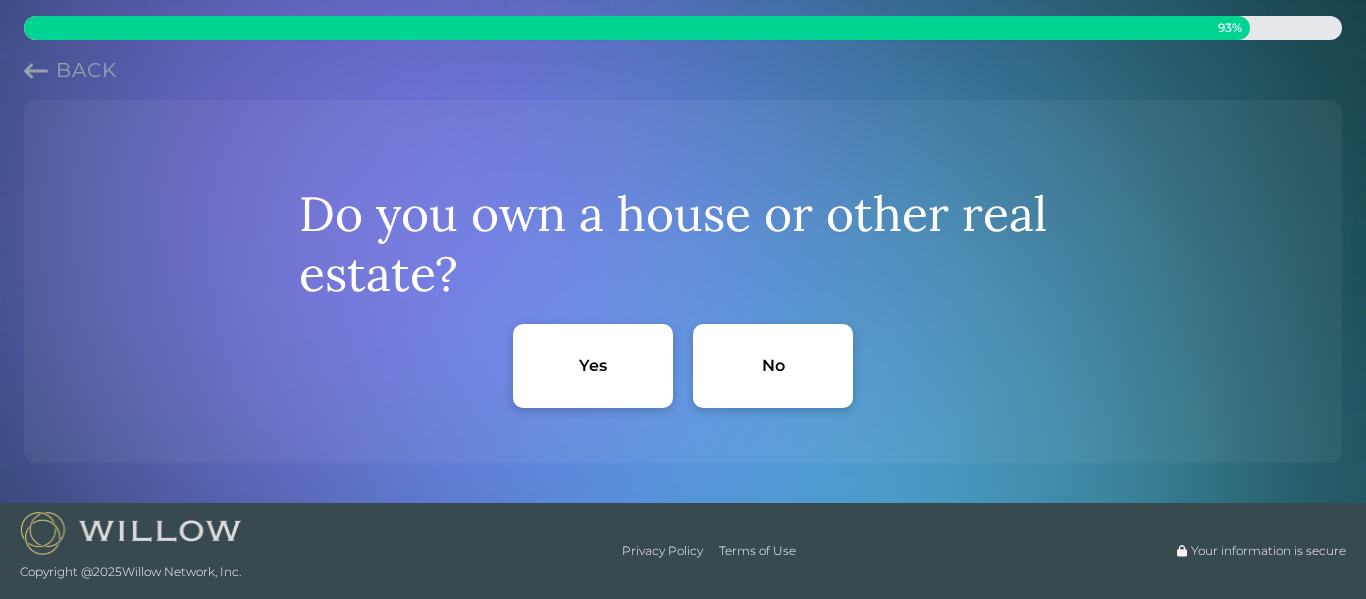 click on "Yes" at bounding box center [593, 365] 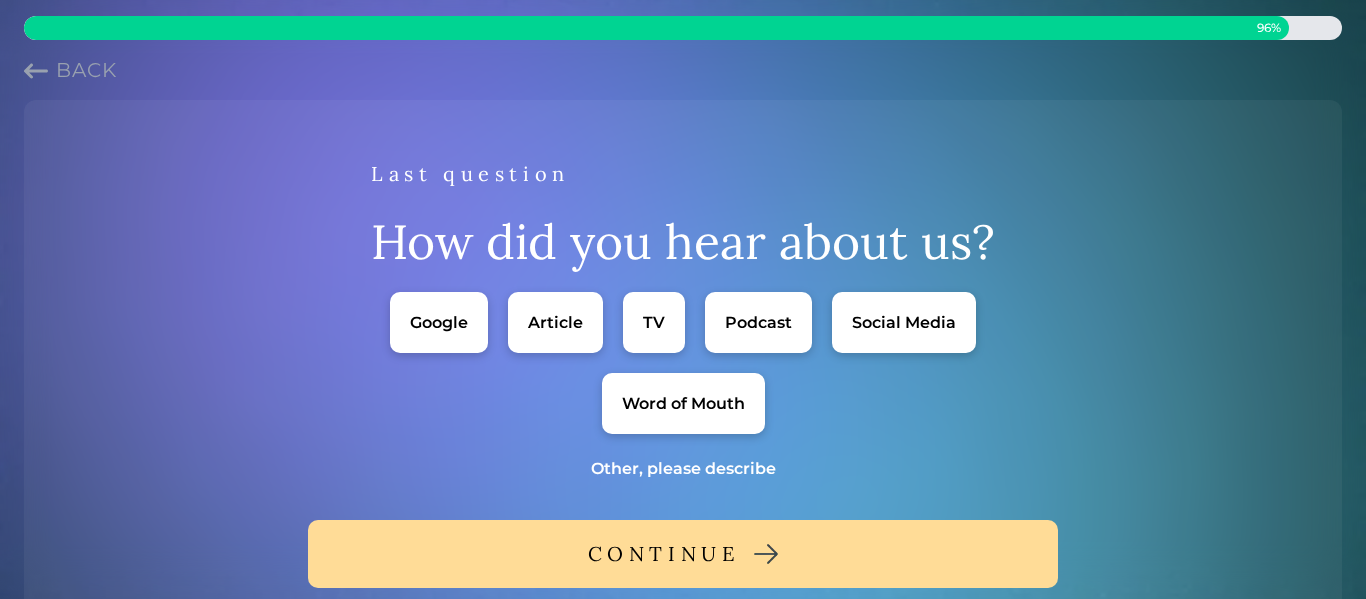 click on "Google" at bounding box center [439, 322] 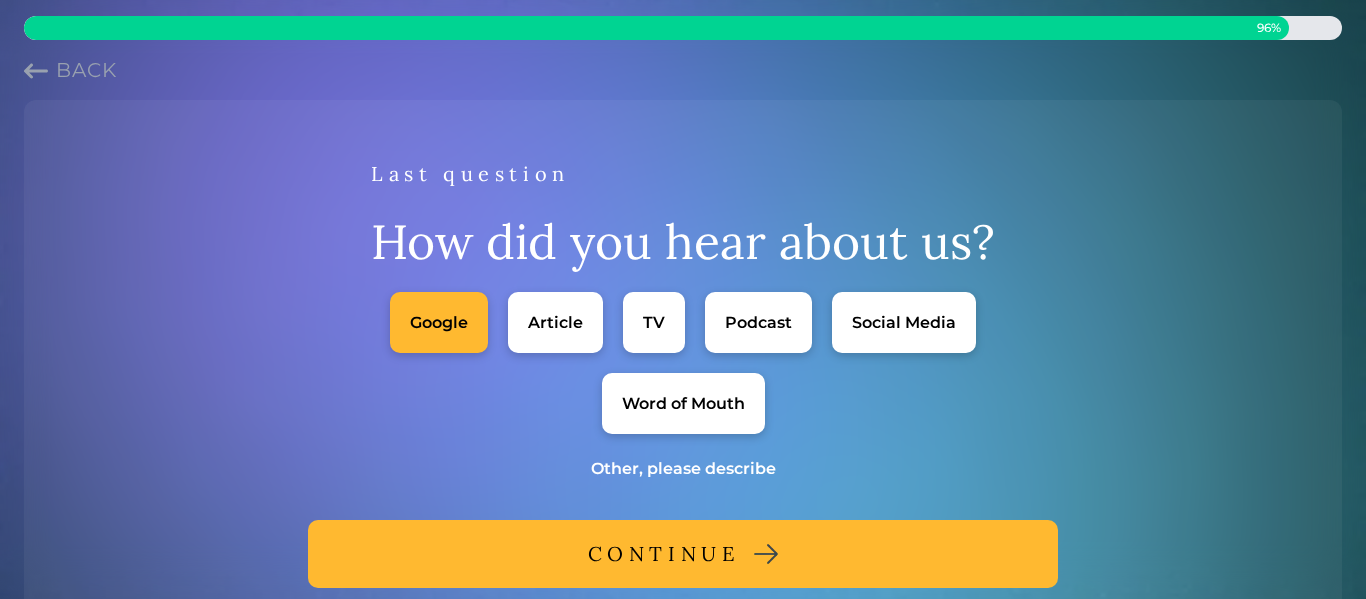 click on "CONTINUE" at bounding box center [683, 554] 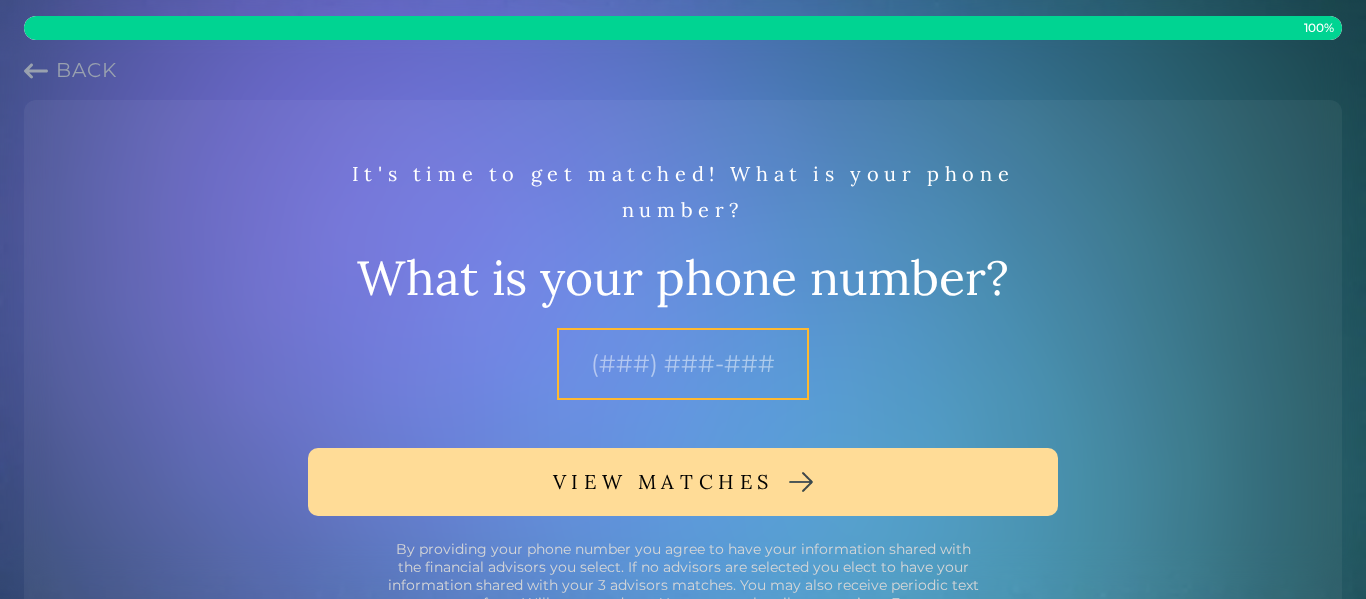 click at bounding box center [683, 364] 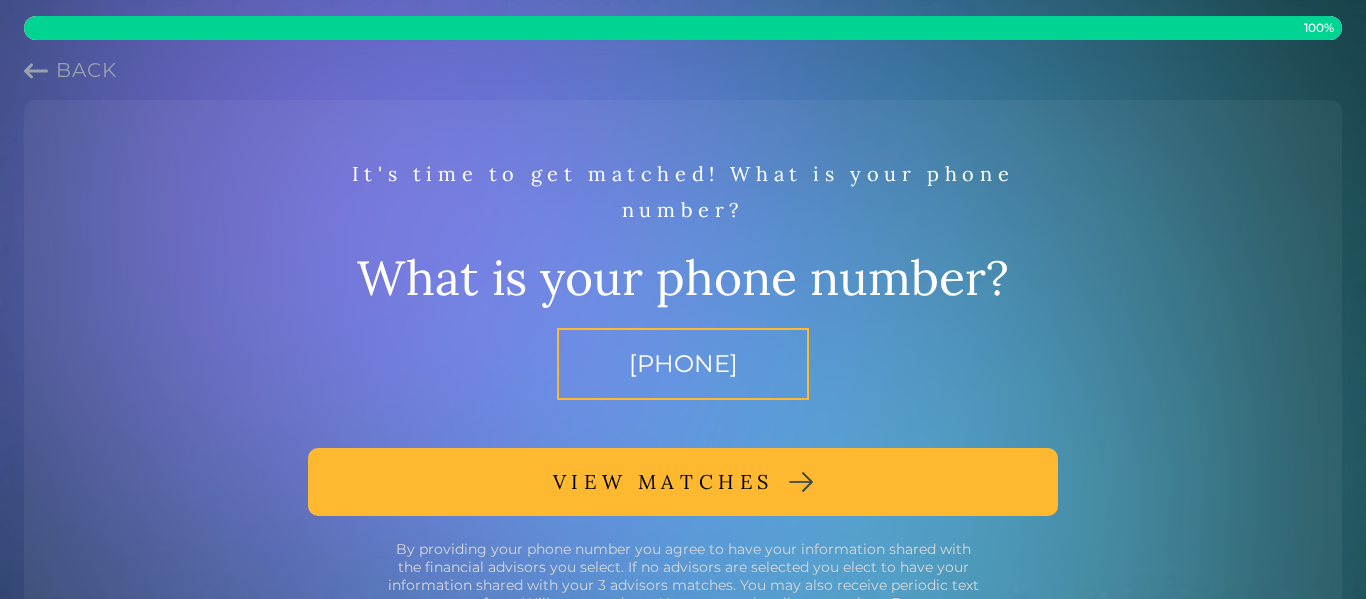 type on "(843) 860-5137" 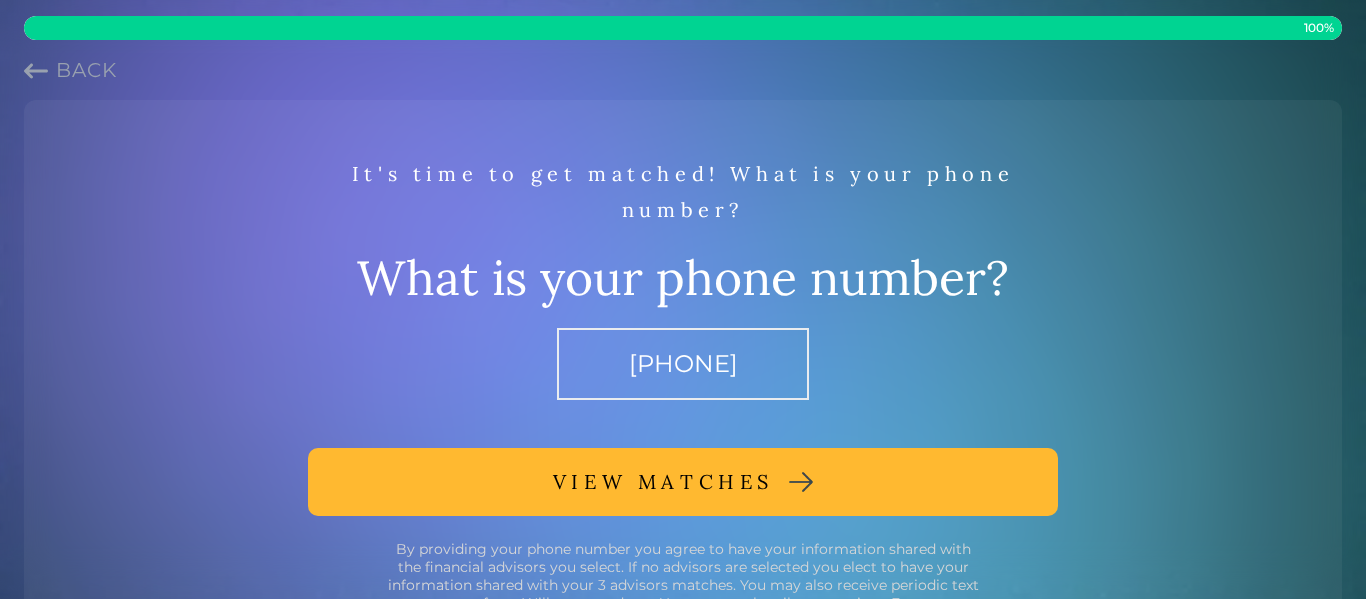 click on "VIEW MATCHES" at bounding box center [663, 482] 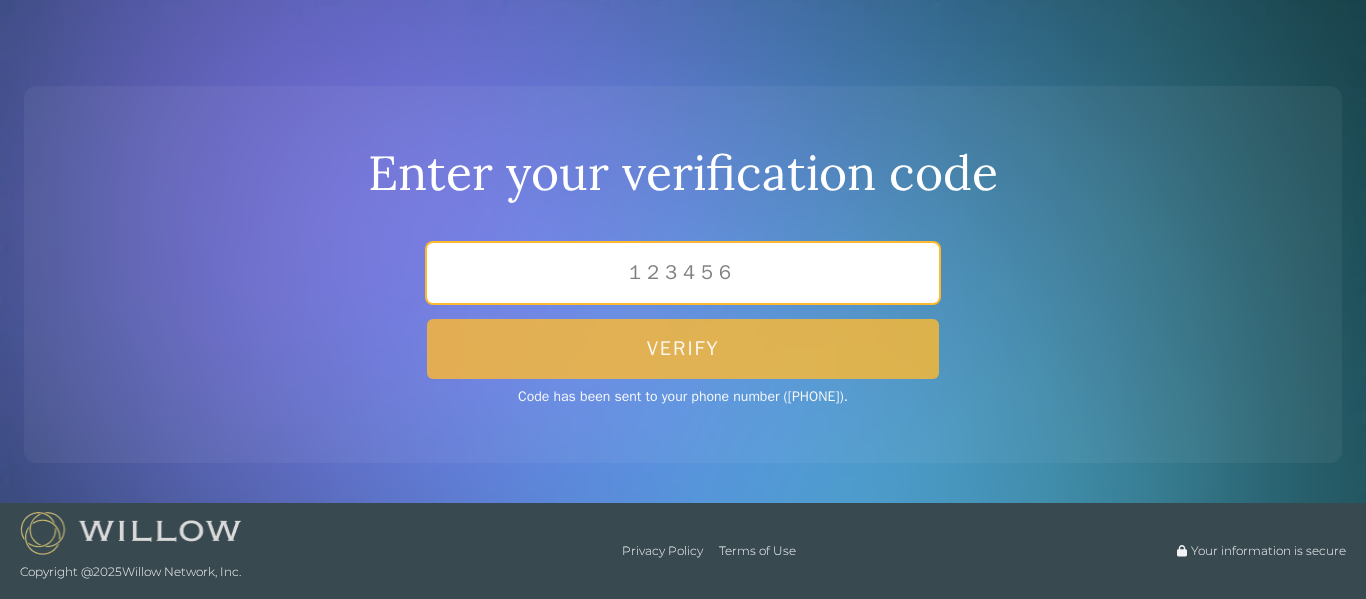 click at bounding box center (683, 273) 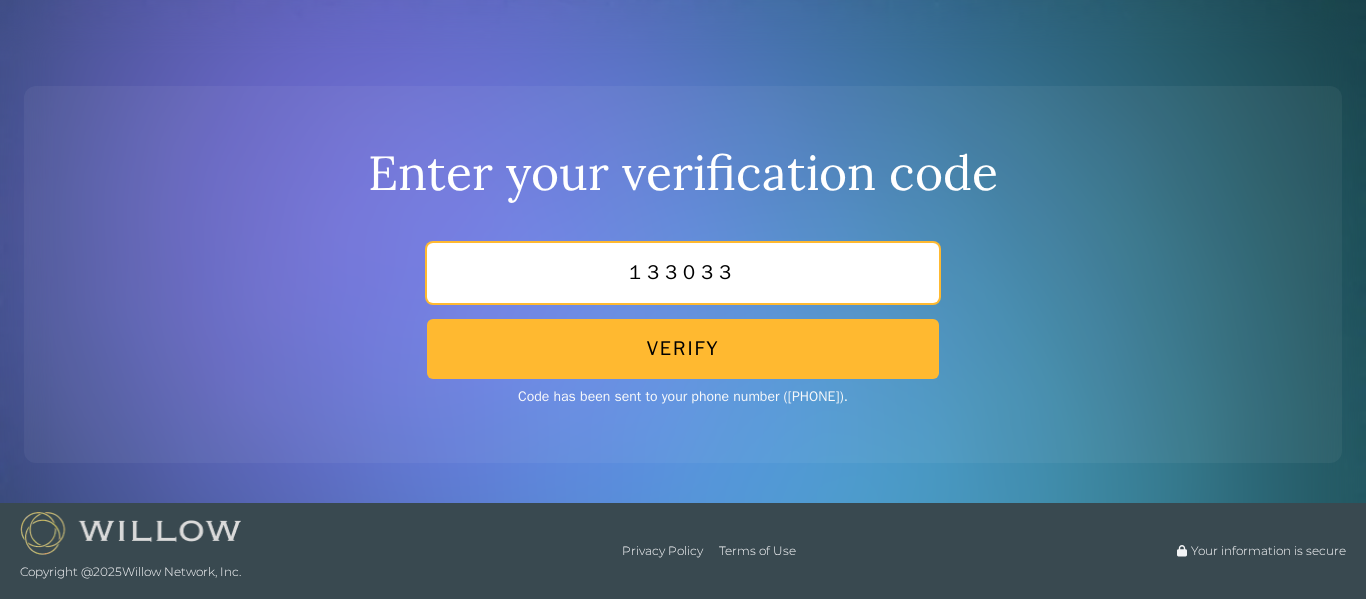 type on "133033" 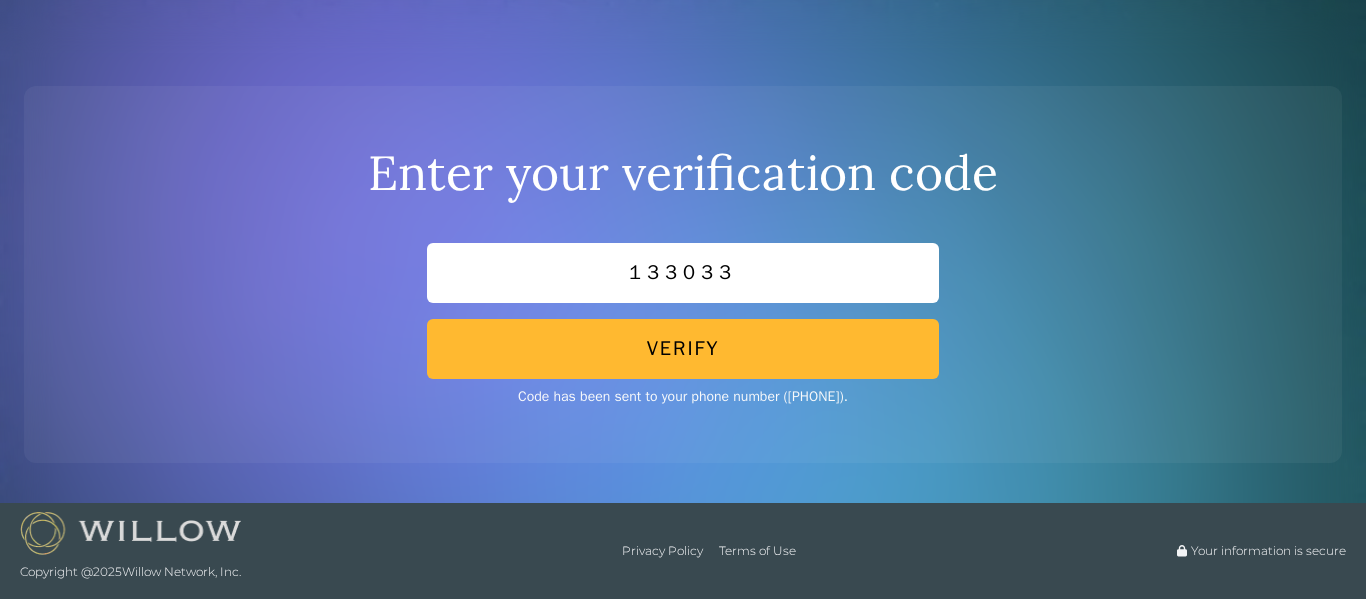 click on "Verify" at bounding box center [683, 349] 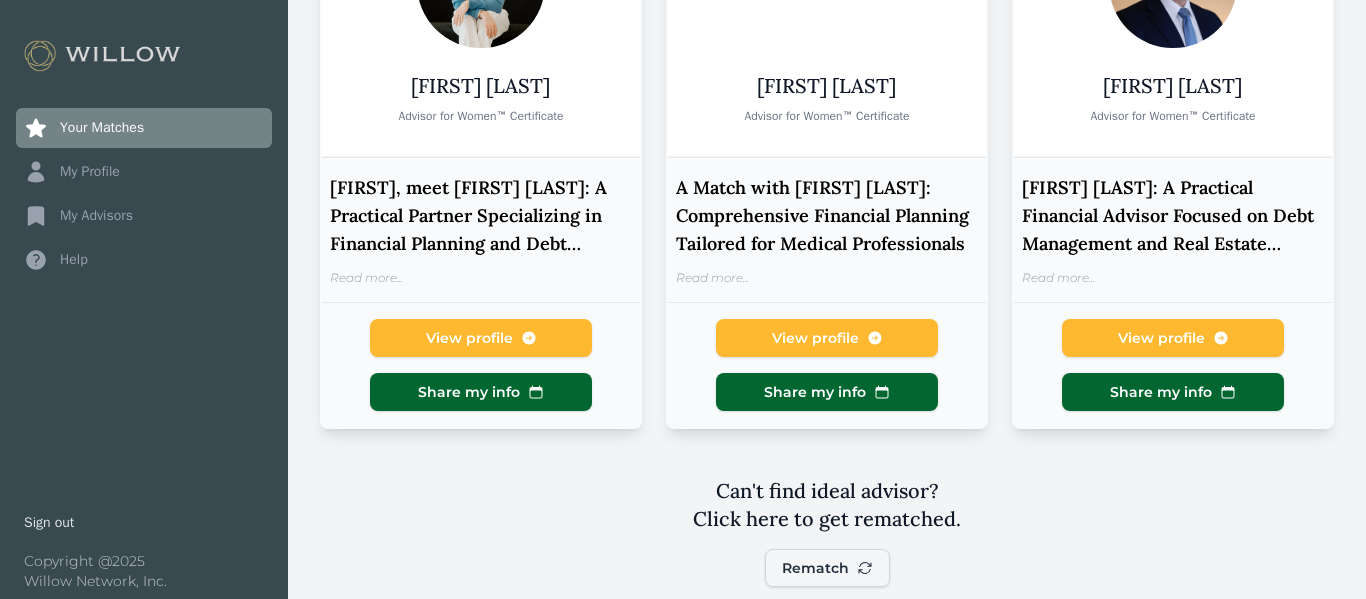 scroll, scrollTop: 245, scrollLeft: 0, axis: vertical 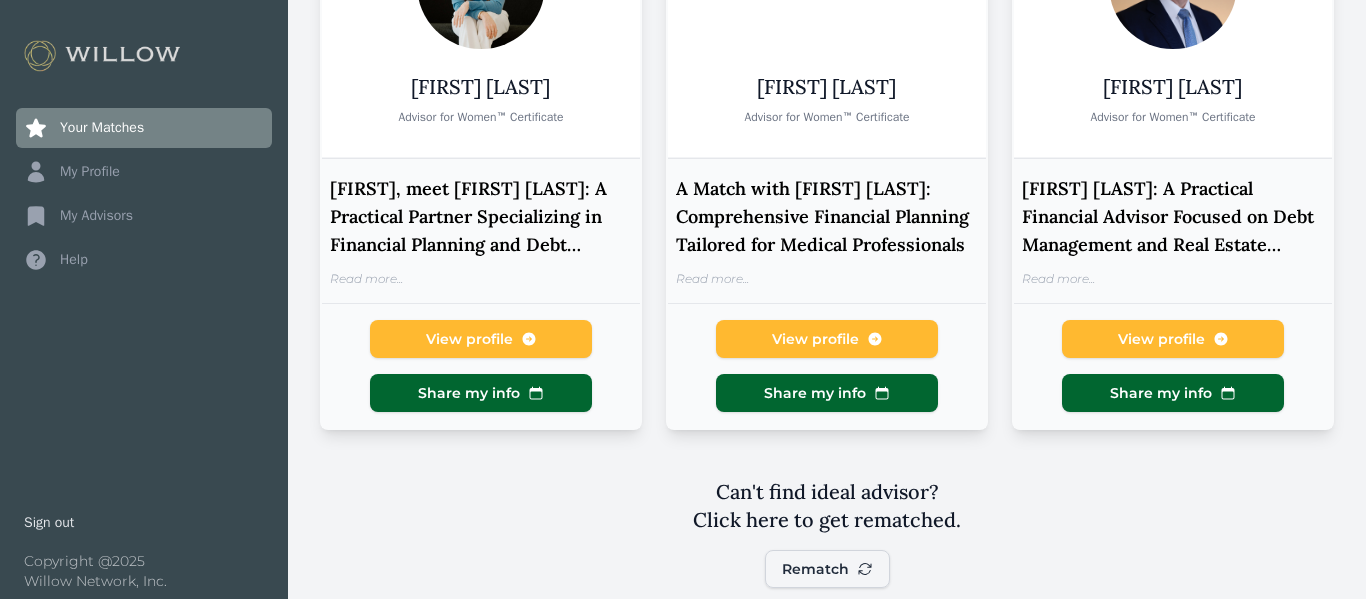 click on "View profile" at bounding box center [469, 339] 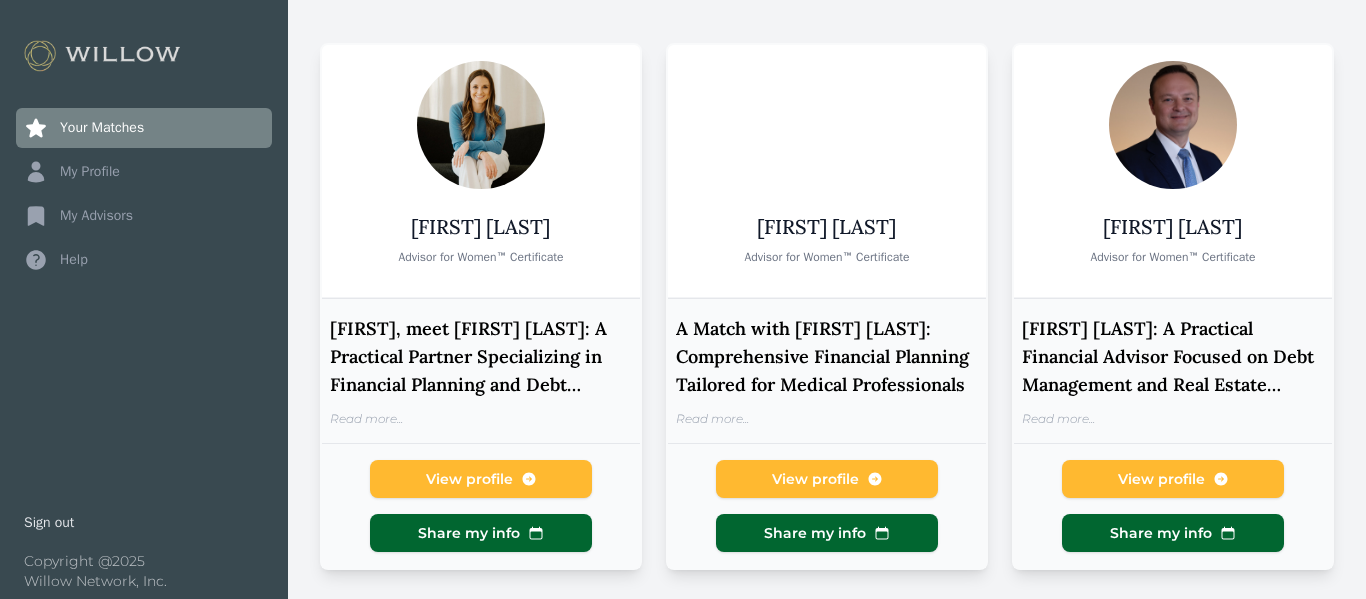 scroll, scrollTop: 94, scrollLeft: 0, axis: vertical 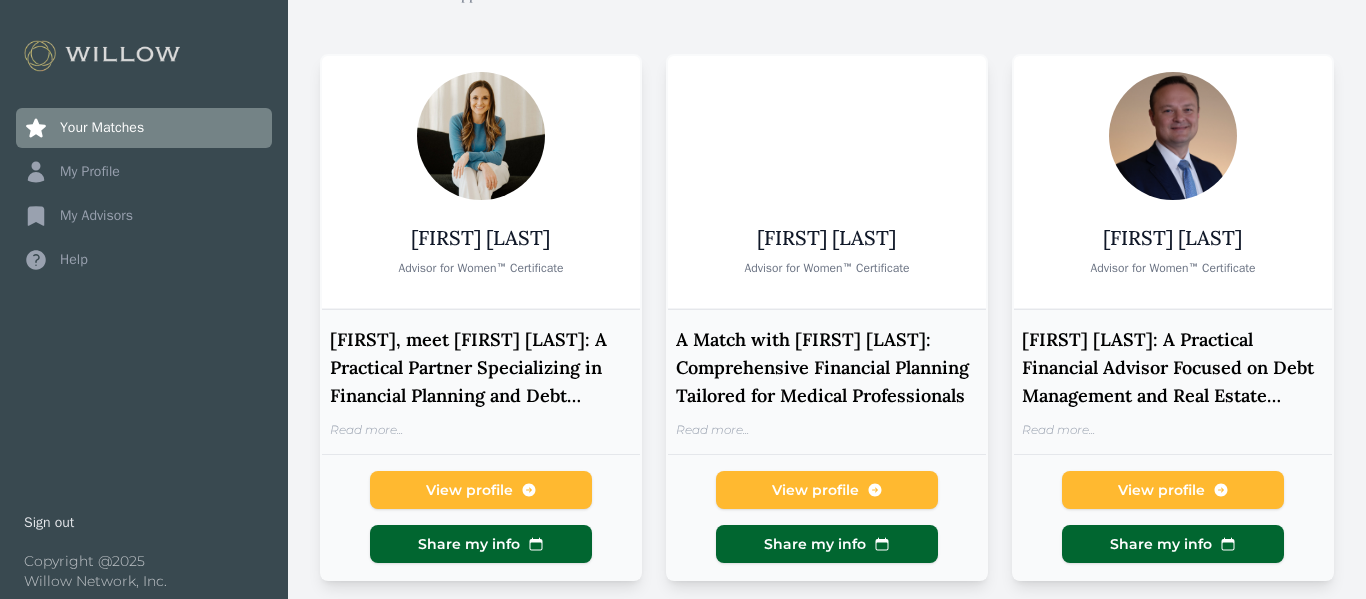 click on "Read more..." at bounding box center (827, 430) 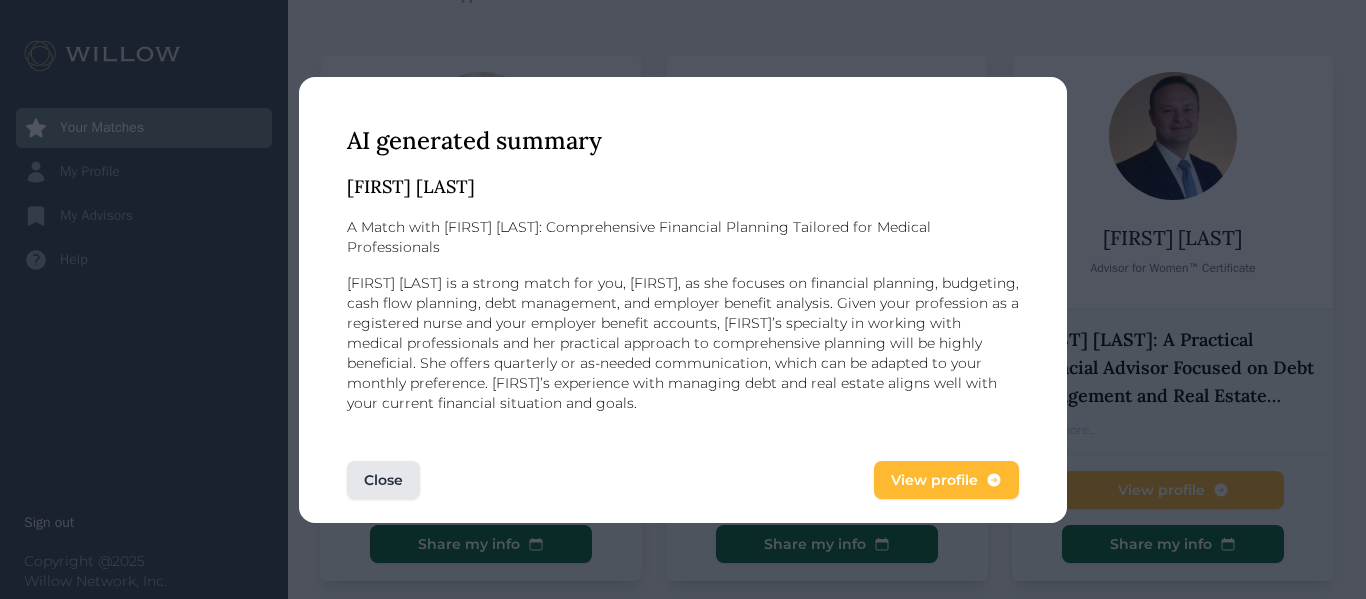 click on "View profile" at bounding box center (934, 480) 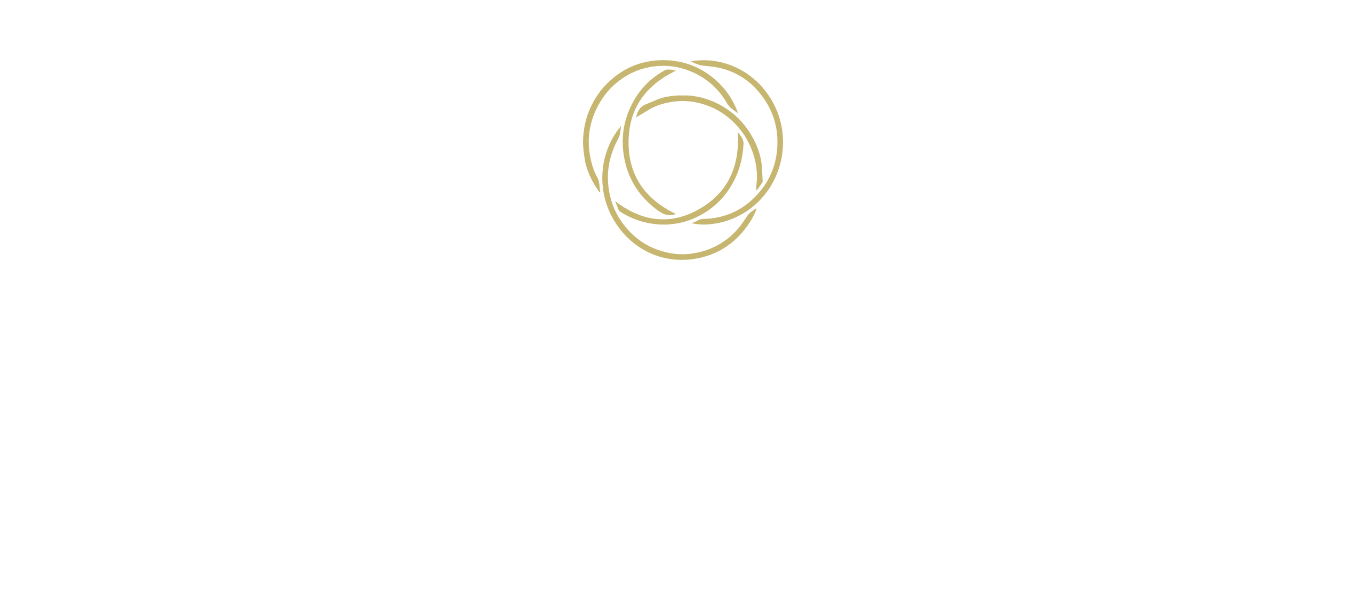 scroll, scrollTop: 0, scrollLeft: 0, axis: both 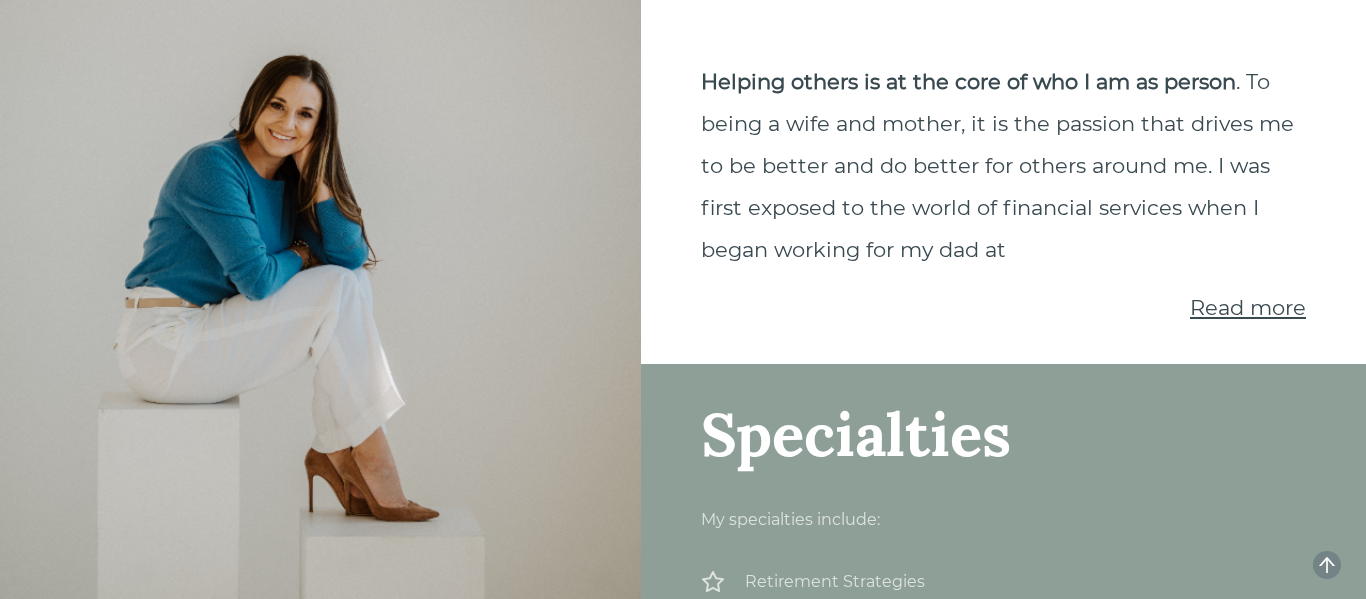 click on "Read more" at bounding box center [1248, 307] 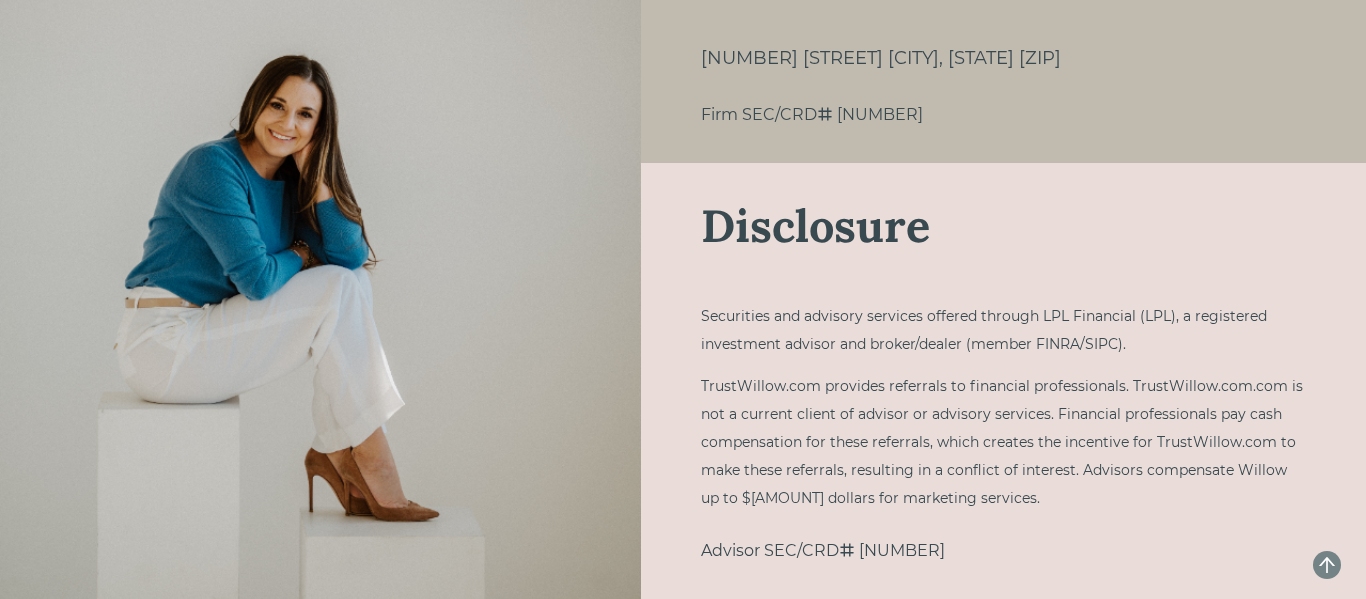 scroll, scrollTop: 4419, scrollLeft: 0, axis: vertical 